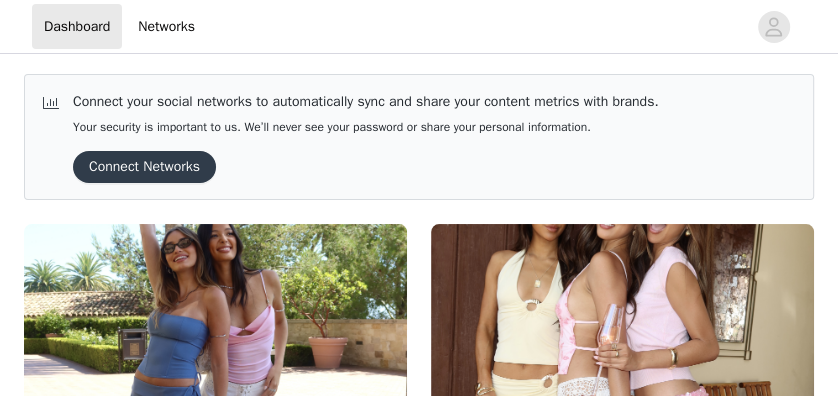 scroll, scrollTop: 0, scrollLeft: 0, axis: both 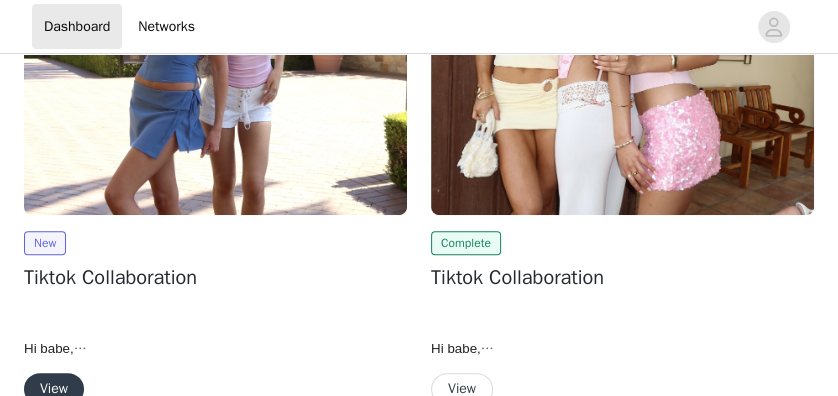 click on "View" at bounding box center (54, 389) 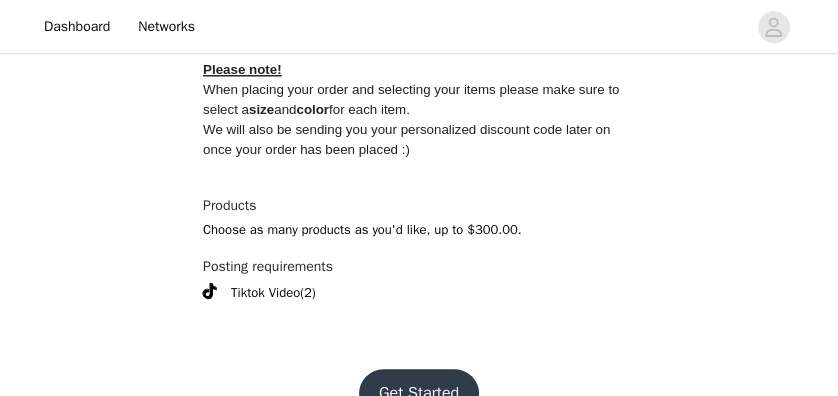 scroll, scrollTop: 999, scrollLeft: 0, axis: vertical 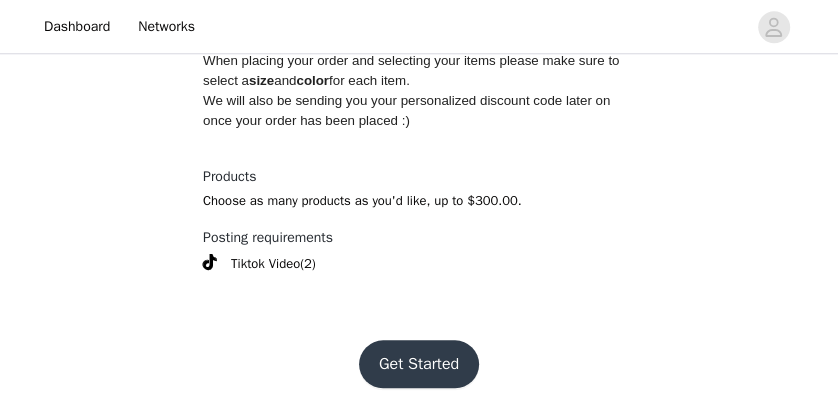 click on "Get Started" at bounding box center (419, 364) 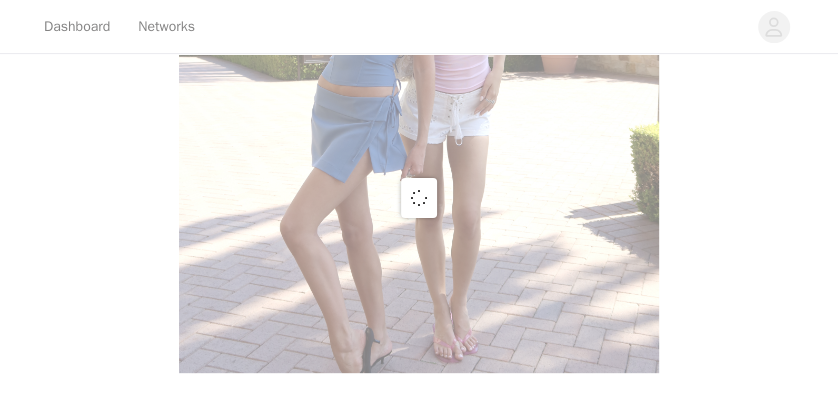 scroll, scrollTop: 999, scrollLeft: 0, axis: vertical 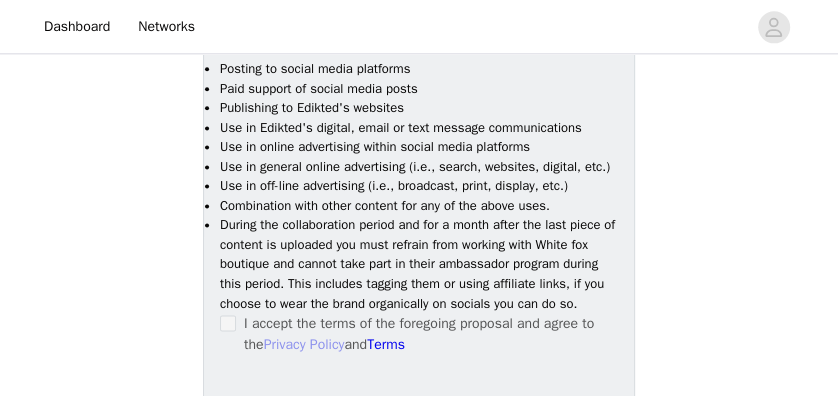 click on "Privacy Policy" at bounding box center (304, 344) 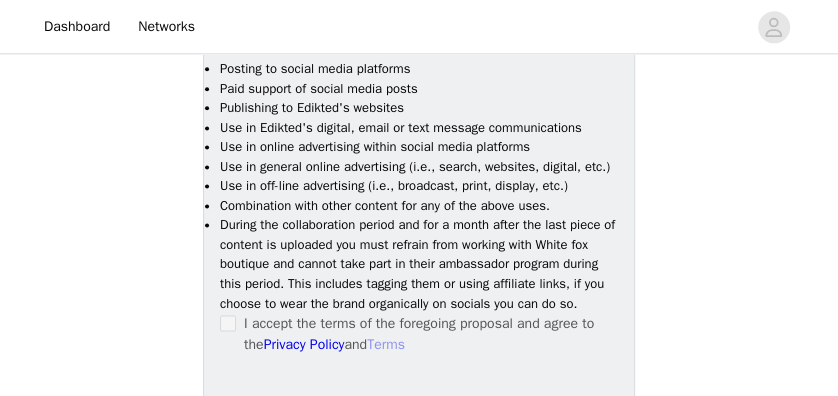 click on "Terms" at bounding box center [386, 344] 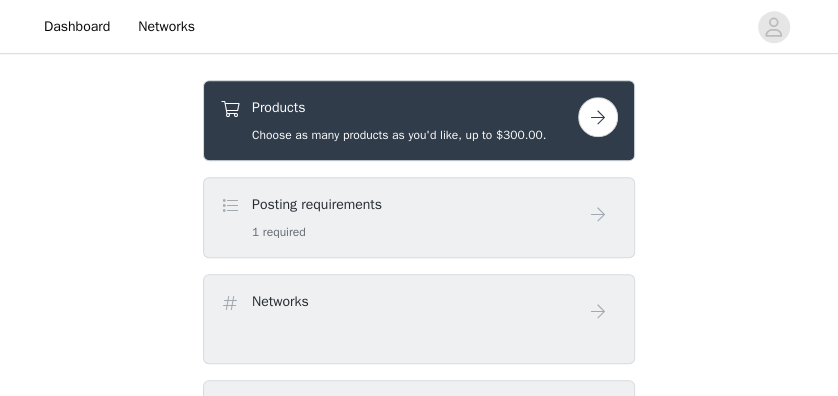 scroll, scrollTop: 644, scrollLeft: 0, axis: vertical 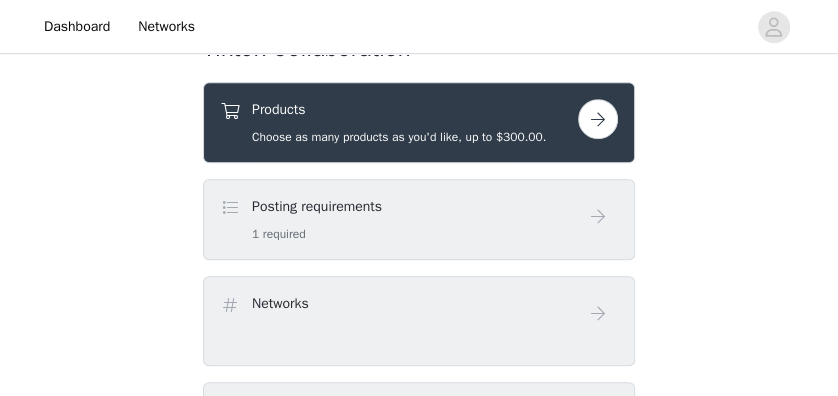 click at bounding box center [598, 119] 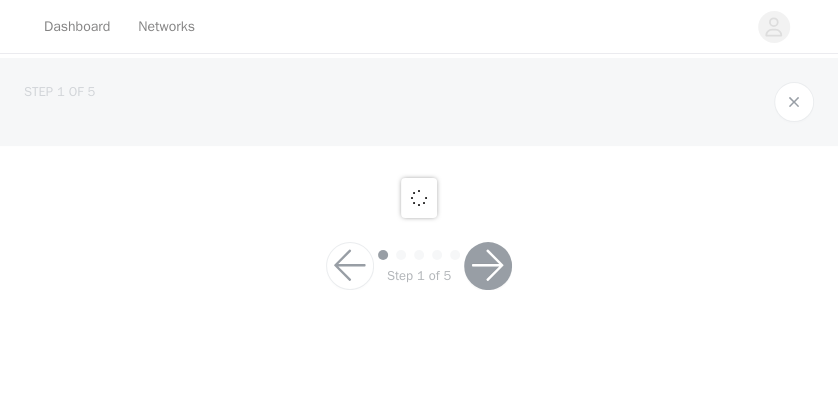 scroll, scrollTop: 0, scrollLeft: 0, axis: both 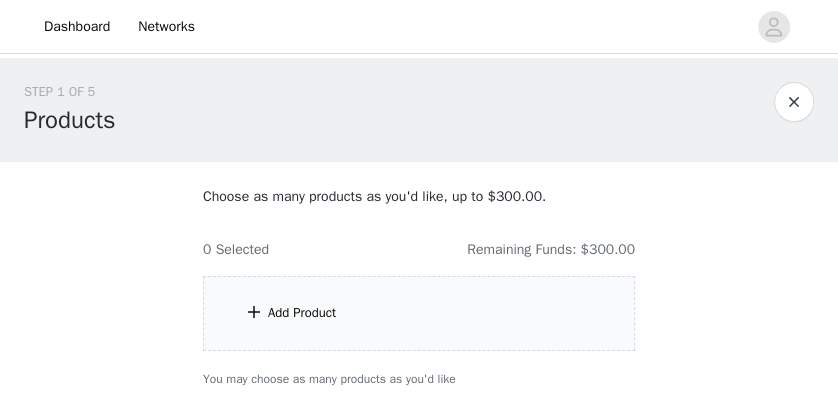 click on "Add Product" at bounding box center (419, 313) 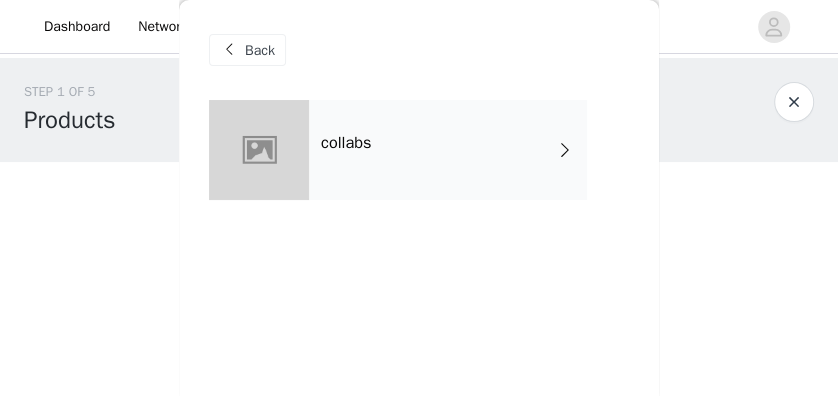 click on "collabs" at bounding box center (448, 150) 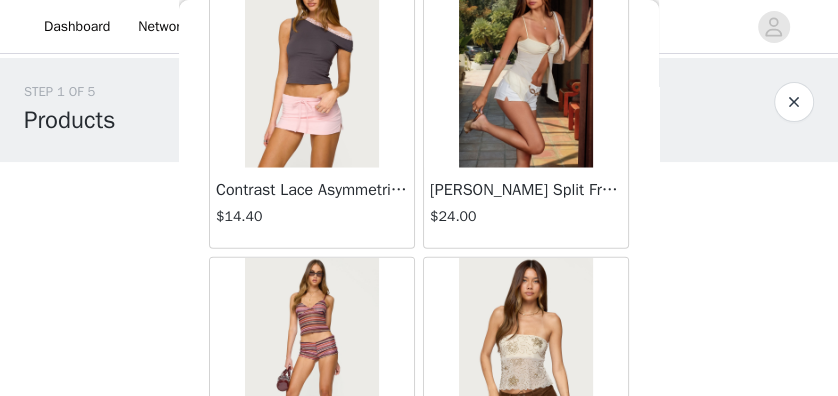 scroll, scrollTop: 2468, scrollLeft: 0, axis: vertical 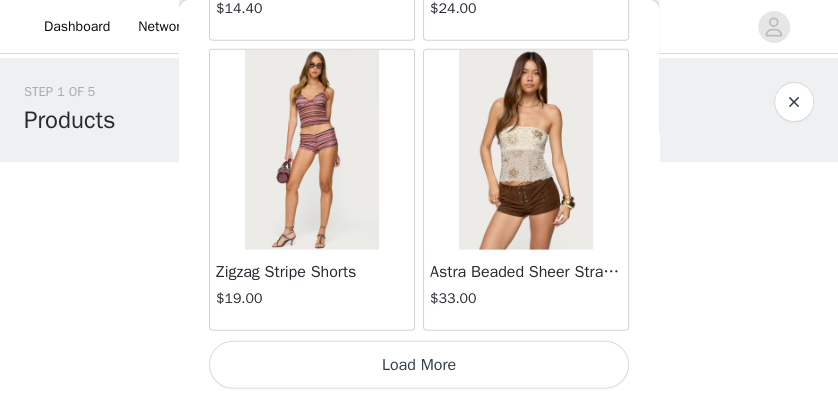 click on "Load More" at bounding box center (419, 365) 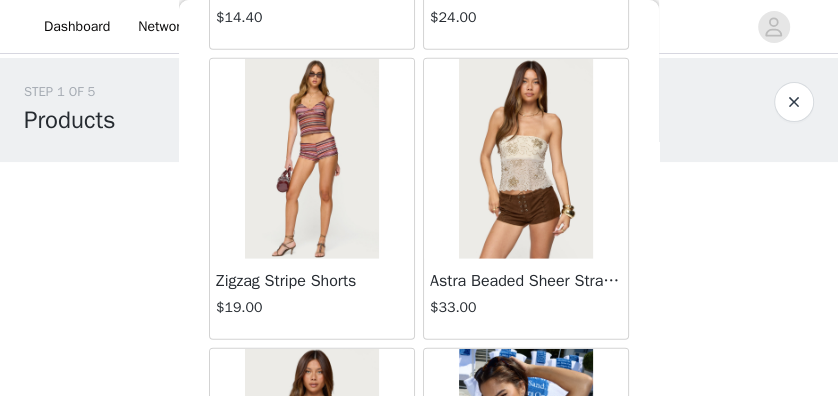scroll, scrollTop: 2661, scrollLeft: 0, axis: vertical 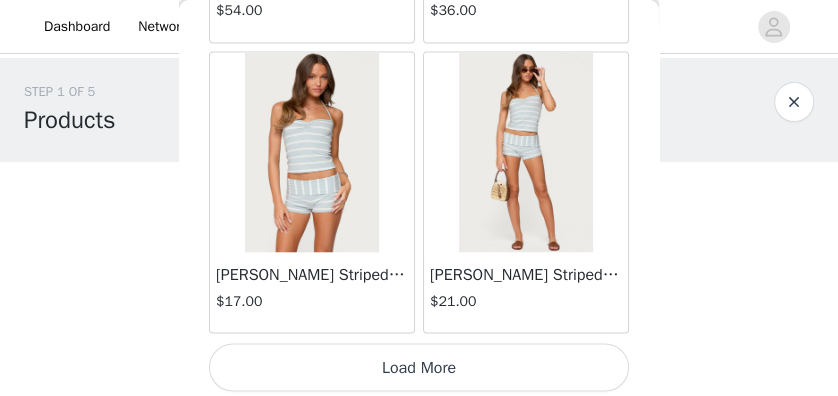 click on "Load More" at bounding box center (419, 367) 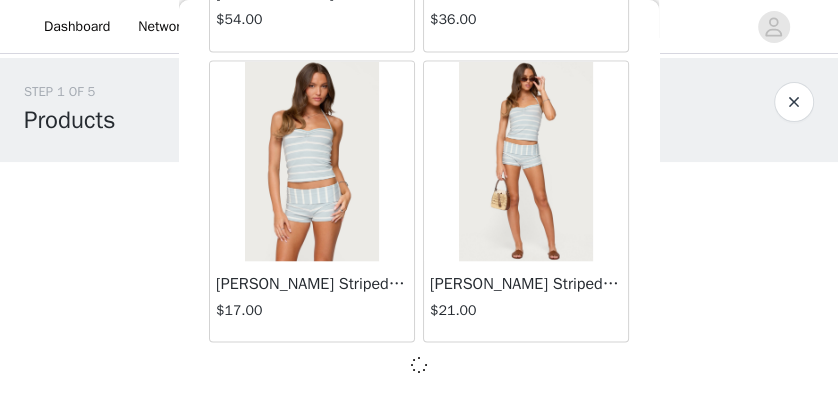 scroll, scrollTop: 5559, scrollLeft: 0, axis: vertical 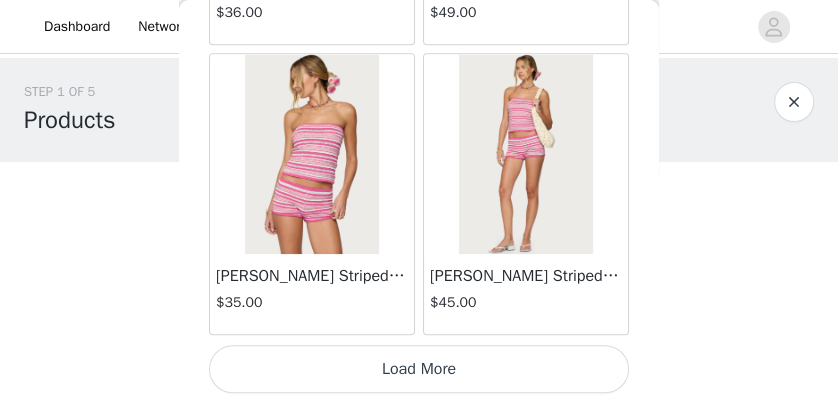 click on "[PERSON_NAME] Striped Textured Knit Strapless Top   $35.00" at bounding box center [312, 294] 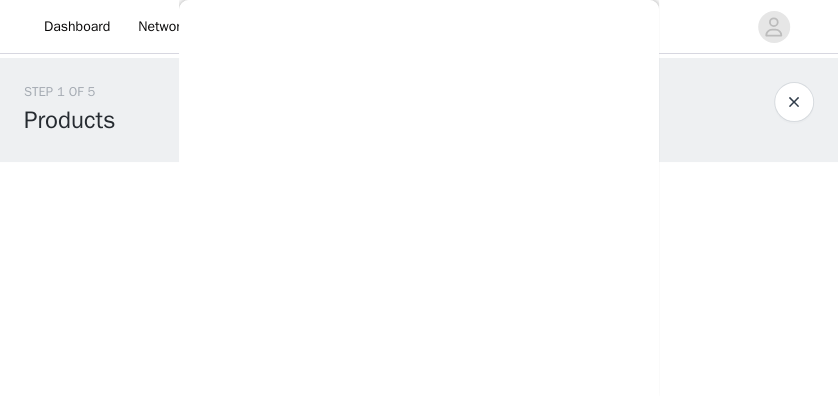 scroll, scrollTop: 0, scrollLeft: 0, axis: both 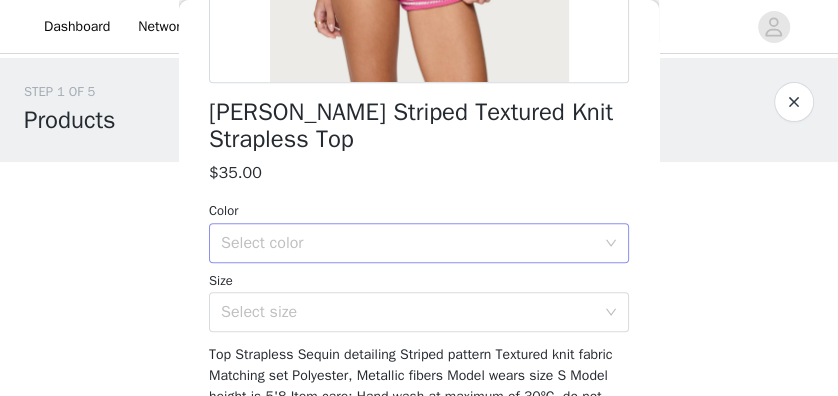 click on "Color   Select color" at bounding box center [419, 232] 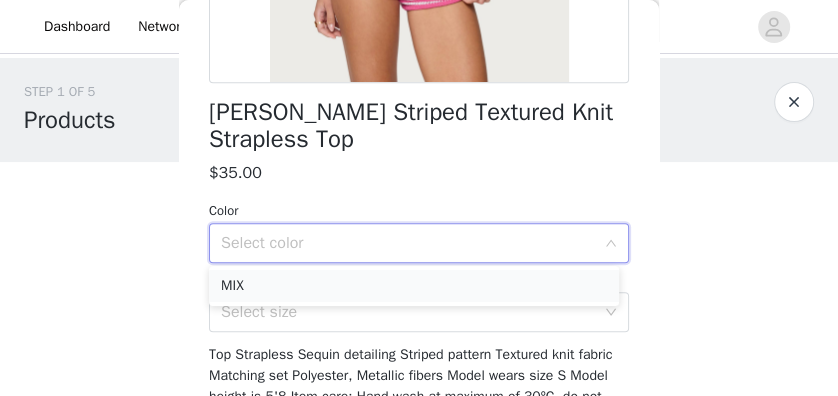 click on "MIX" at bounding box center (414, 286) 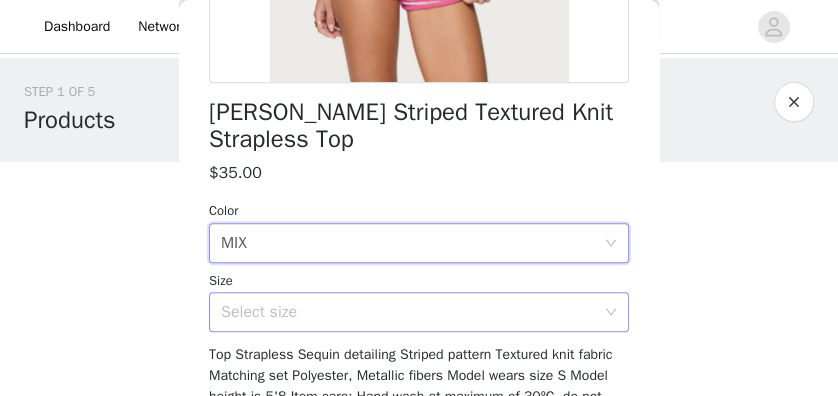 click on "Select size" at bounding box center [408, 312] 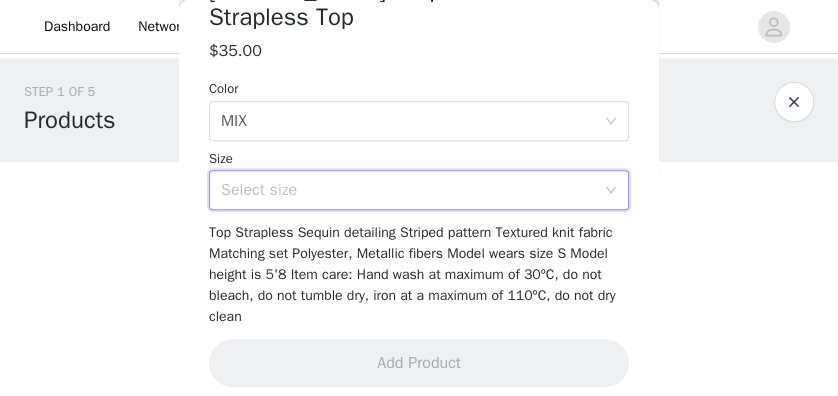 scroll, scrollTop: 590, scrollLeft: 0, axis: vertical 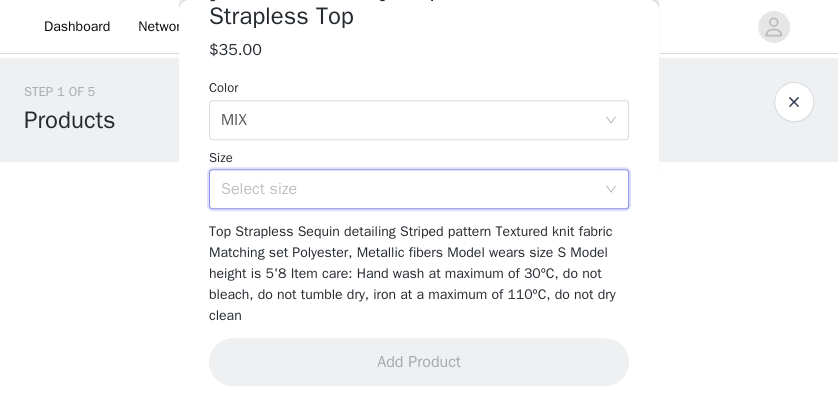 click on "Select size" at bounding box center (408, 189) 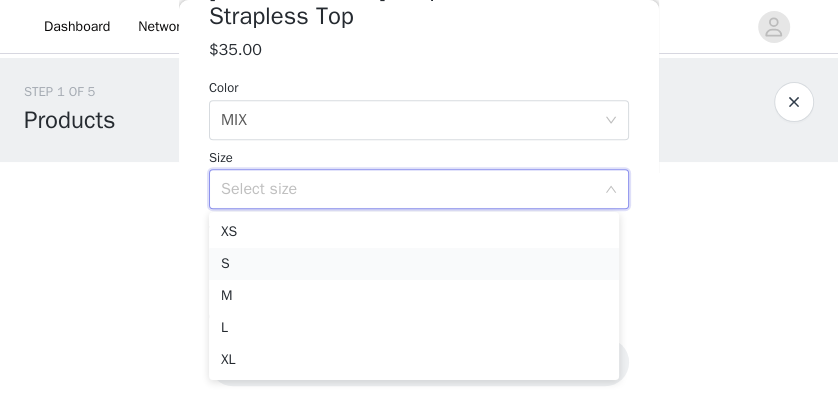 click on "S" at bounding box center (414, 264) 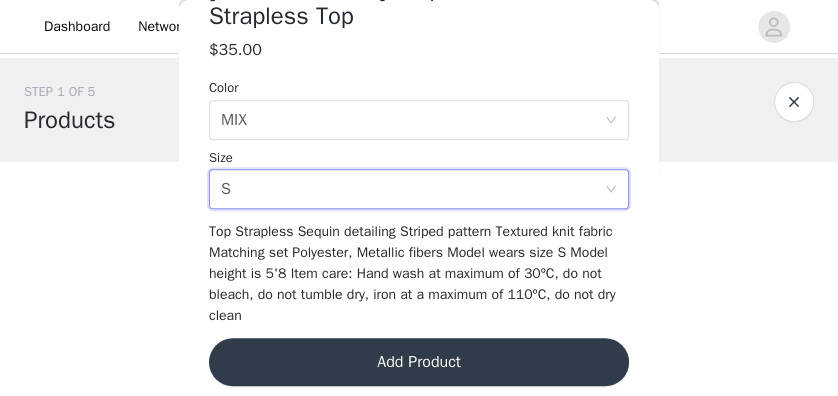 click on "Add Product" at bounding box center [419, 362] 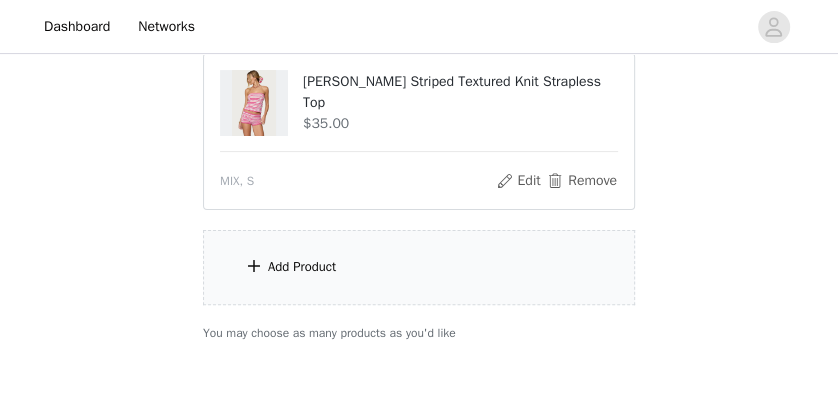scroll, scrollTop: 238, scrollLeft: 0, axis: vertical 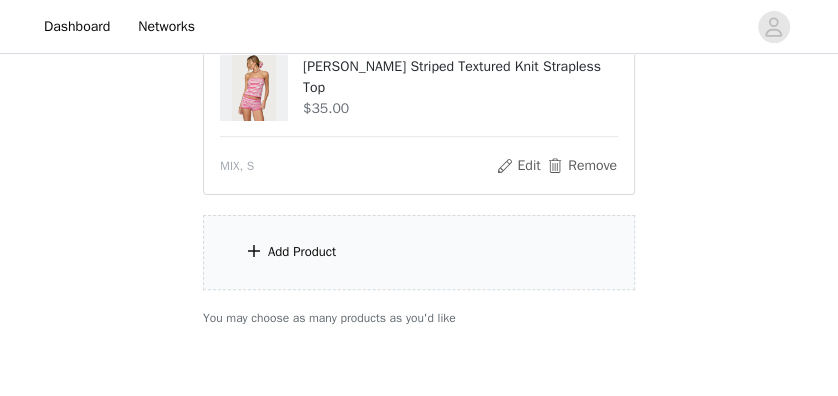 click on "Add Product" at bounding box center [419, 252] 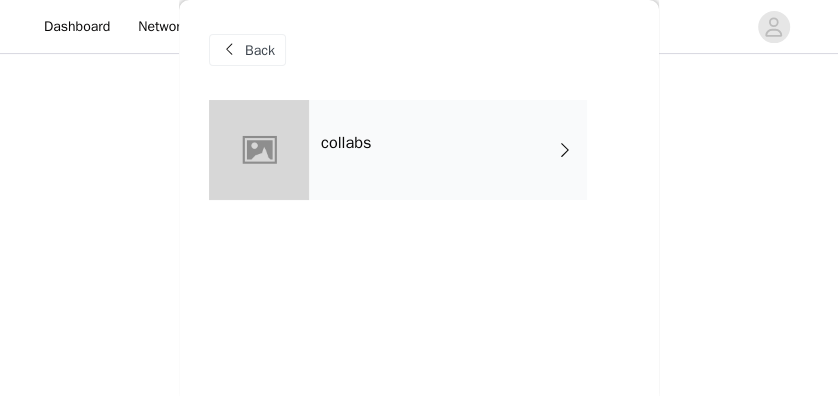 click on "collabs" at bounding box center (448, 150) 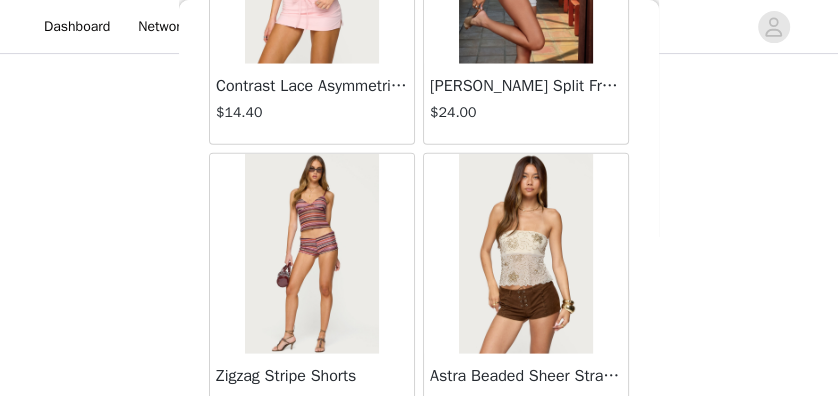 scroll, scrollTop: 2661, scrollLeft: 0, axis: vertical 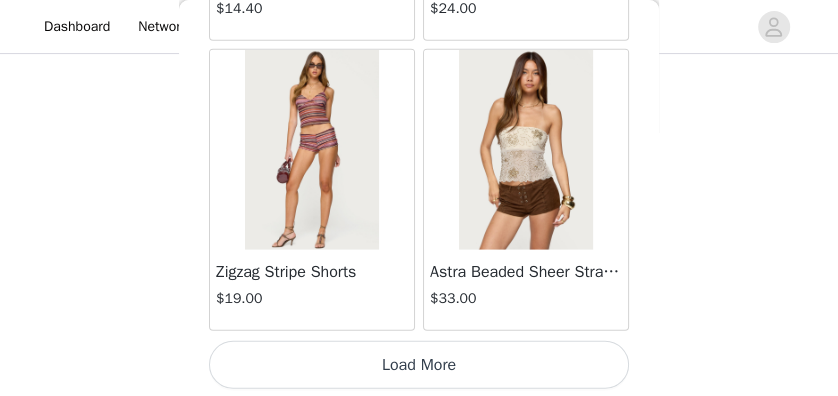 click on "Load More" at bounding box center (419, 365) 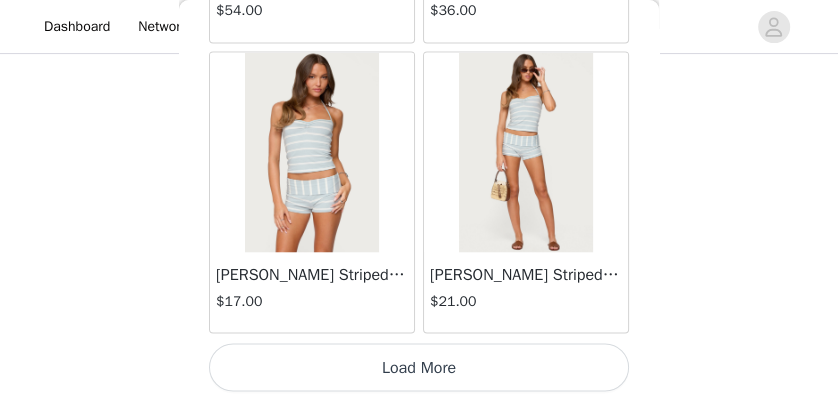 click on "Load More" at bounding box center [419, 367] 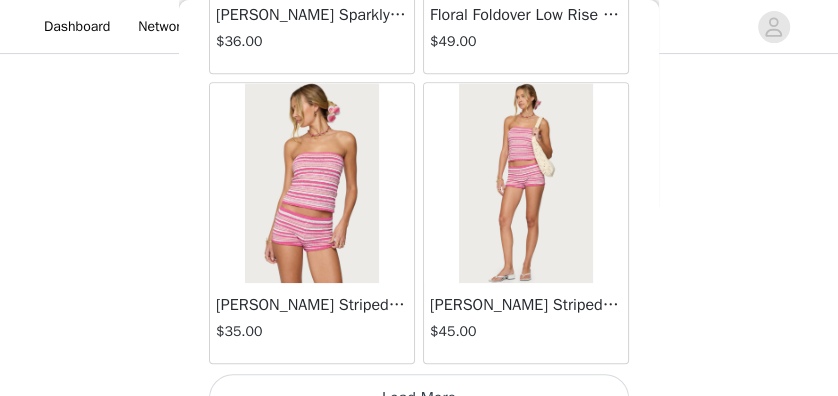 scroll, scrollTop: 8440, scrollLeft: 0, axis: vertical 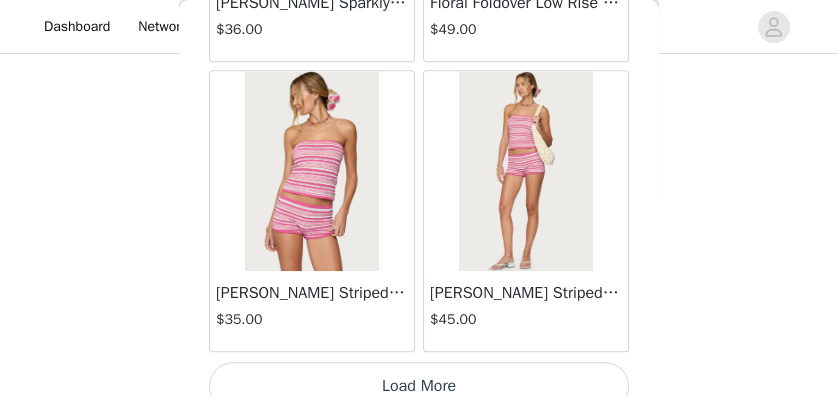 click on "[PERSON_NAME] Striped Textured Knit Shorts" at bounding box center (526, 293) 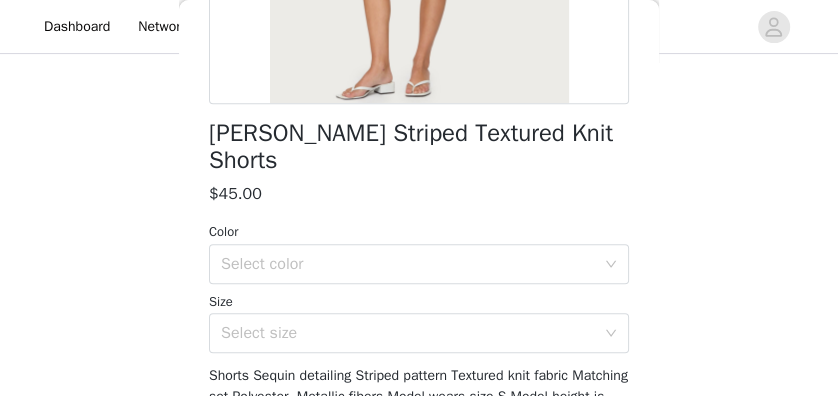 scroll, scrollTop: 457, scrollLeft: 0, axis: vertical 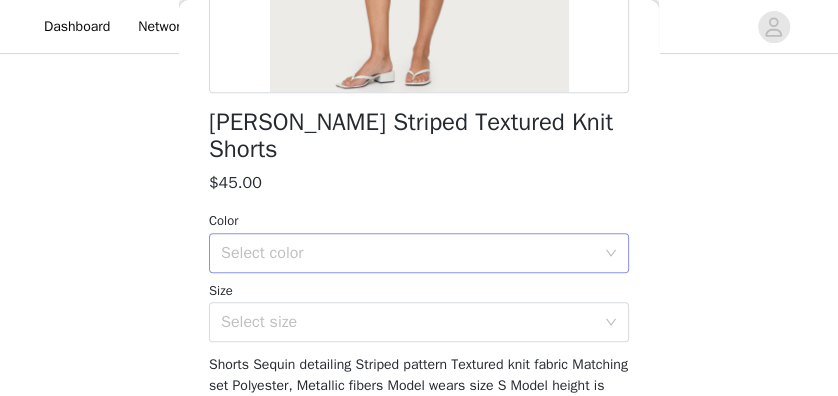 click on "Select color" at bounding box center [412, 253] 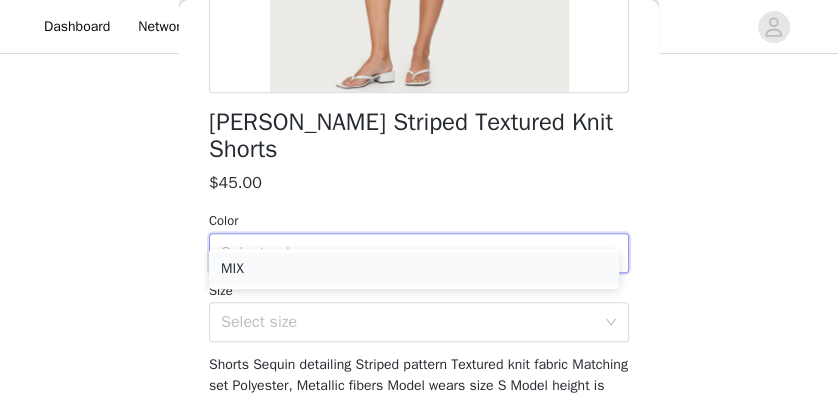 click on "MIX" at bounding box center [414, 269] 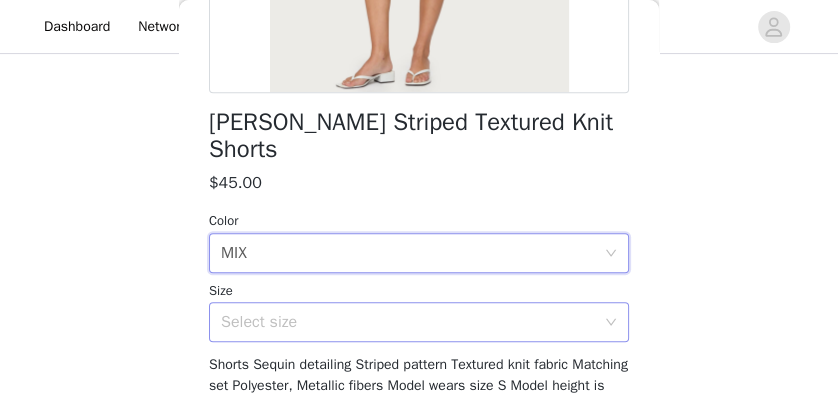 click on "Select size" at bounding box center [412, 322] 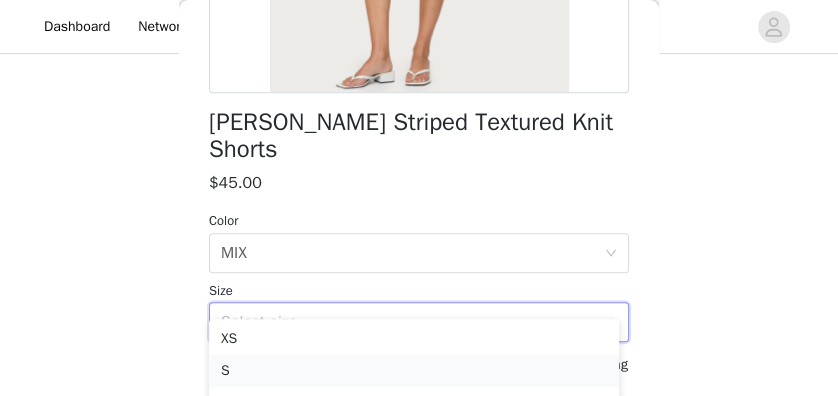 click on "S" at bounding box center [414, 371] 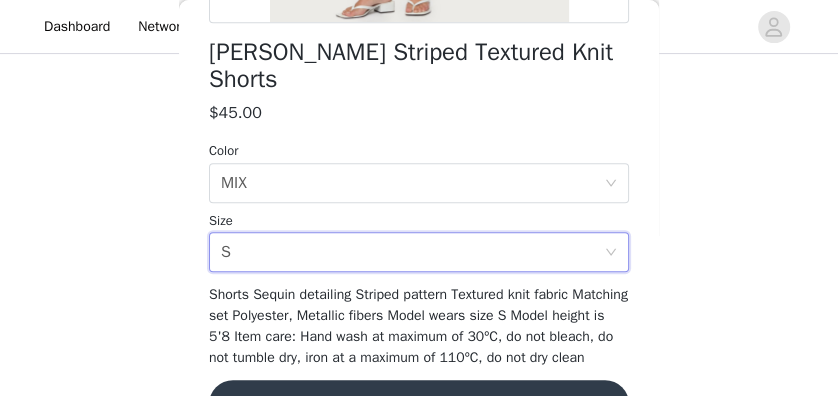 scroll, scrollTop: 576, scrollLeft: 0, axis: vertical 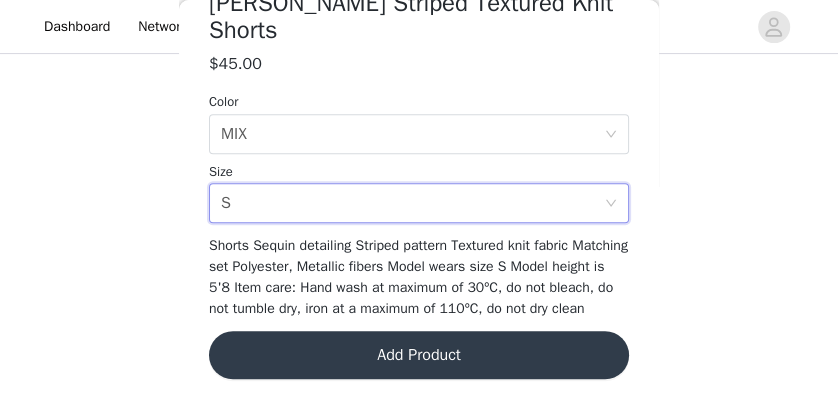 click on "Add Product" at bounding box center [419, 355] 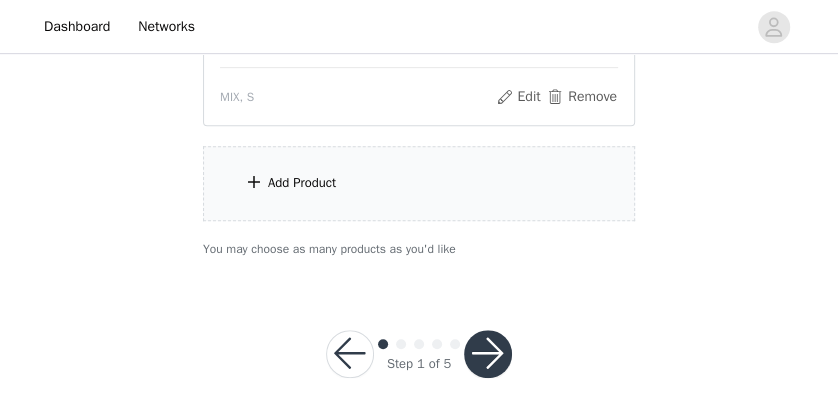 scroll, scrollTop: 513, scrollLeft: 0, axis: vertical 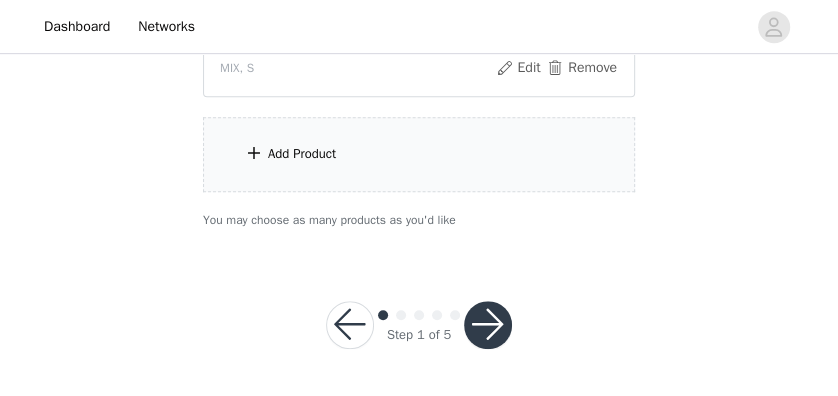 click on "Add Product" at bounding box center [419, 154] 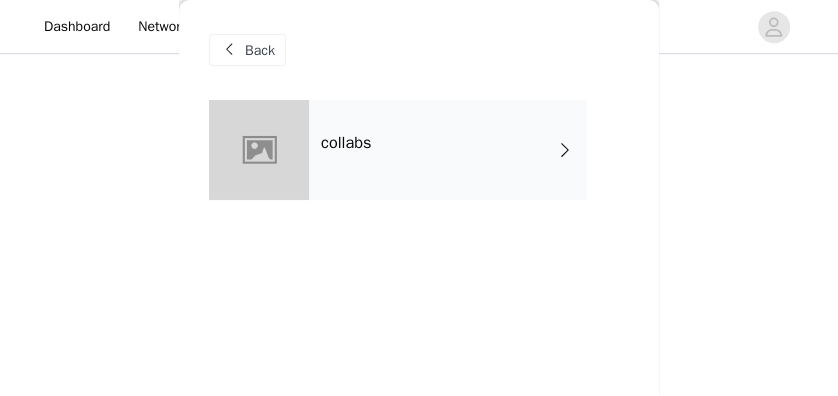 click on "collabs" at bounding box center (448, 150) 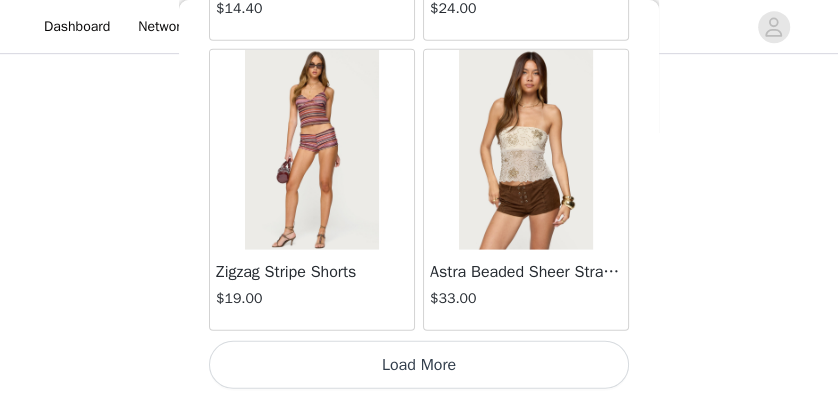click on "Load More" at bounding box center [419, 365] 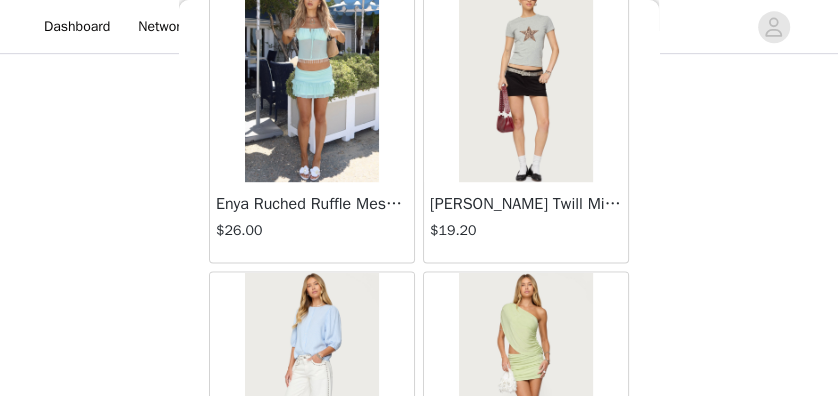 scroll, scrollTop: 5559, scrollLeft: 0, axis: vertical 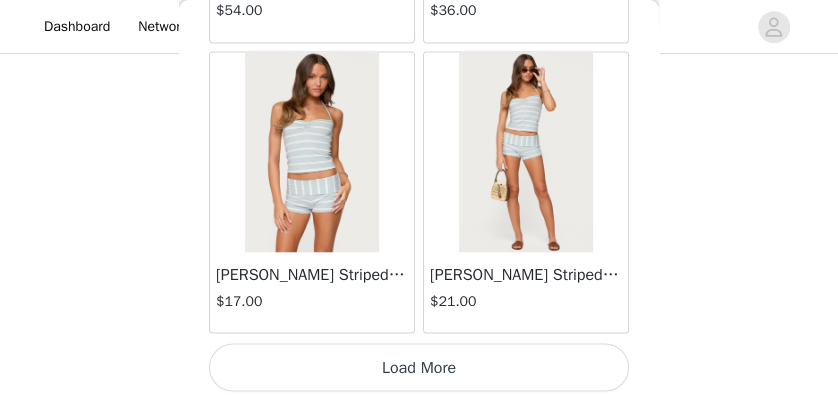 click on "Load More" at bounding box center [419, 367] 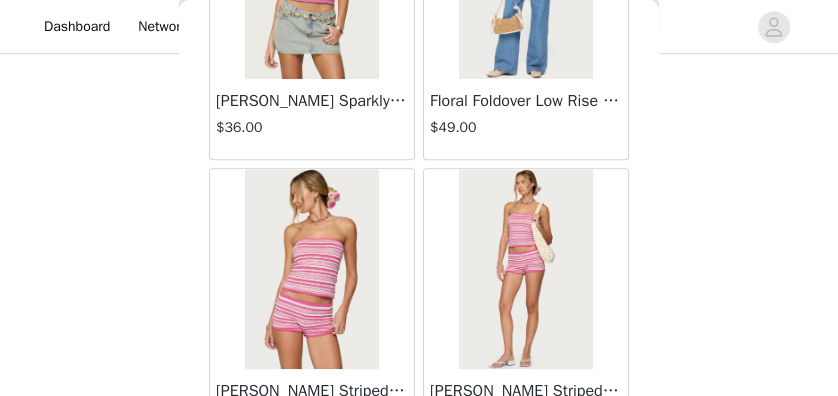 scroll, scrollTop: 8457, scrollLeft: 0, axis: vertical 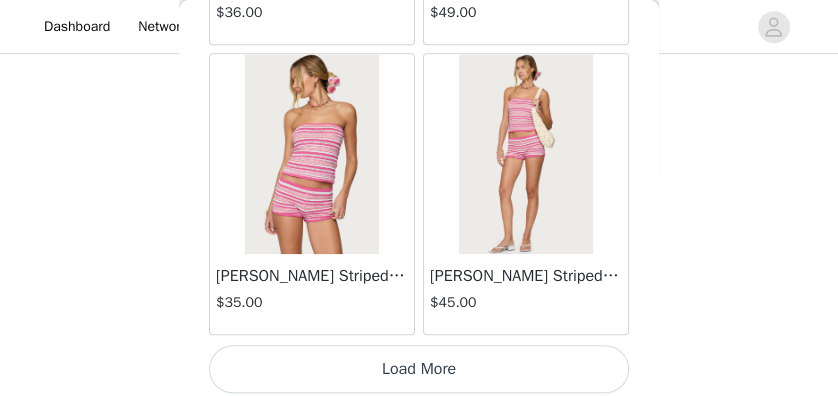 click on "Load More" at bounding box center [419, 369] 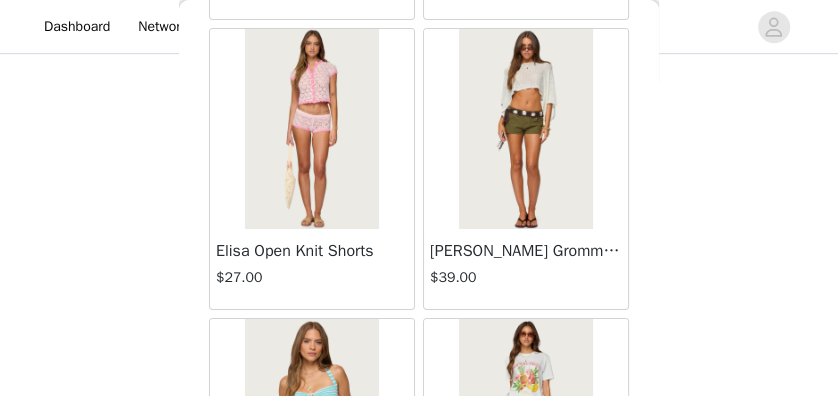 scroll, scrollTop: 11149, scrollLeft: 0, axis: vertical 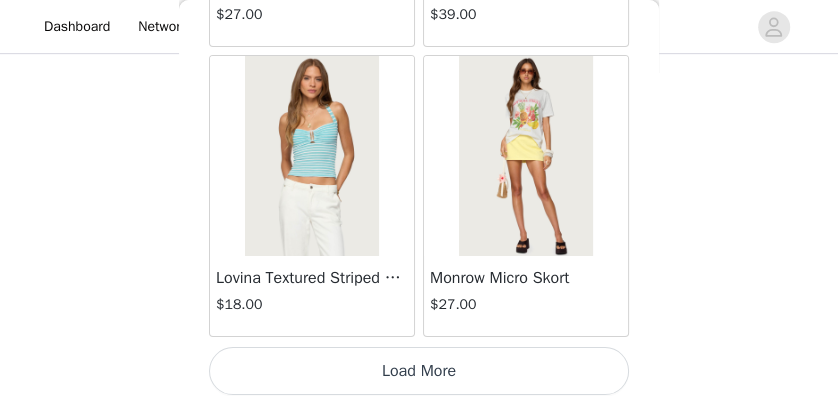 click on "Load More" at bounding box center [419, 371] 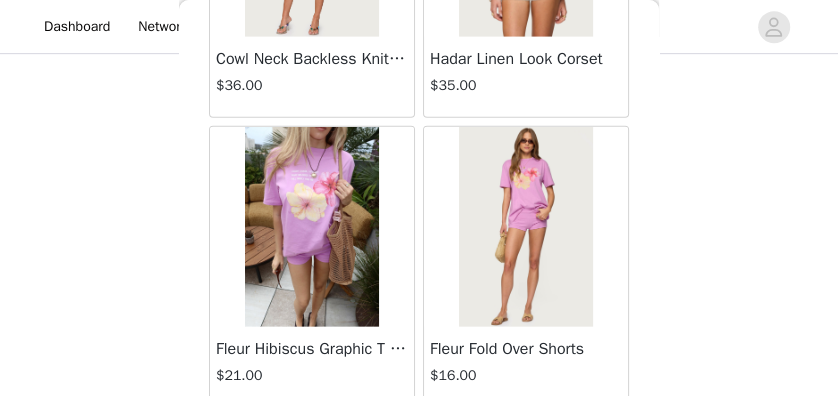 scroll, scrollTop: 14252, scrollLeft: 0, axis: vertical 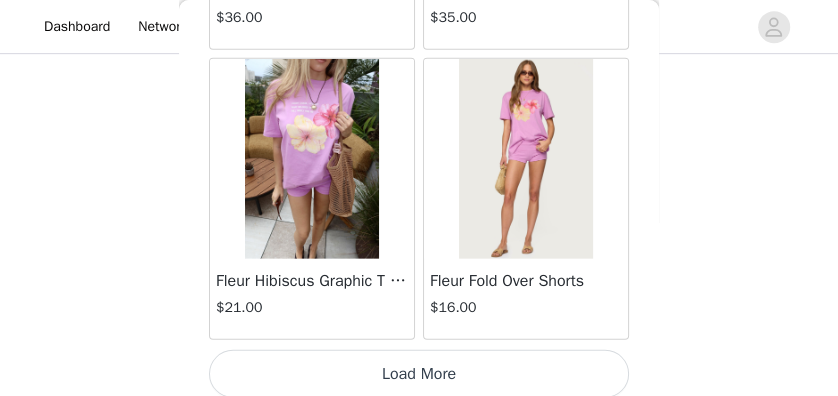 click on "Load More" at bounding box center (419, 374) 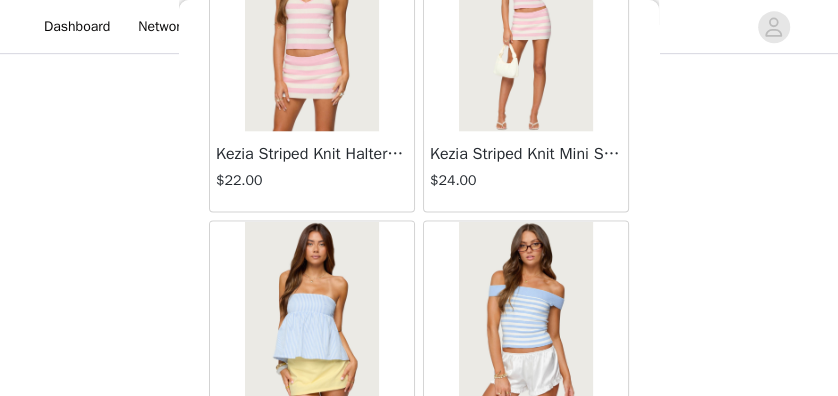 scroll, scrollTop: 17150, scrollLeft: 0, axis: vertical 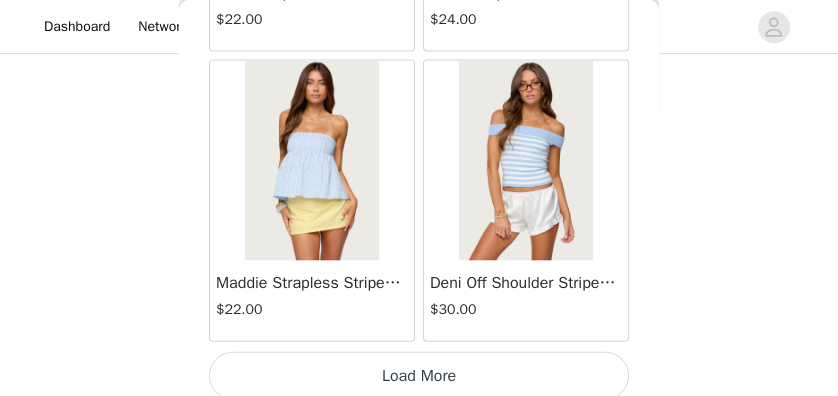 click on "Load More" at bounding box center [419, 376] 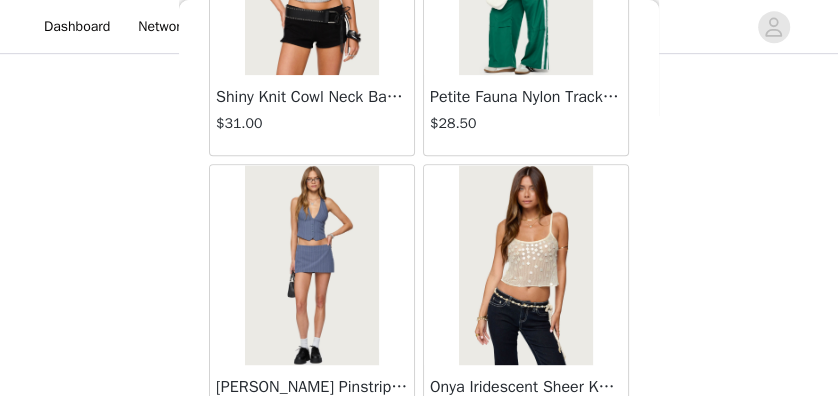 scroll, scrollTop: 20048, scrollLeft: 0, axis: vertical 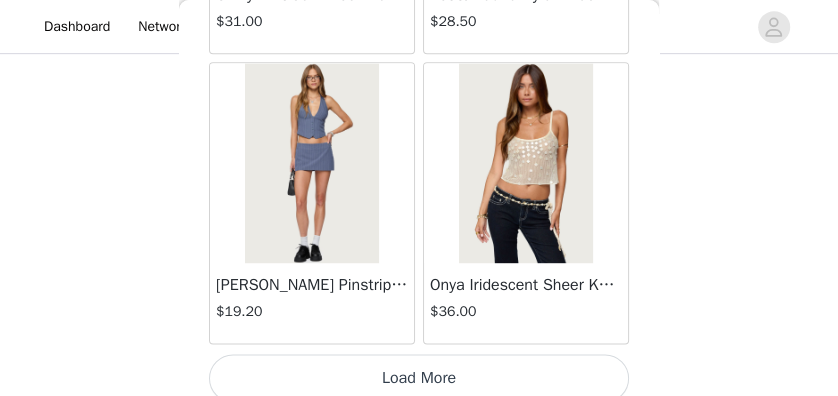 click on "Load More" at bounding box center (419, 378) 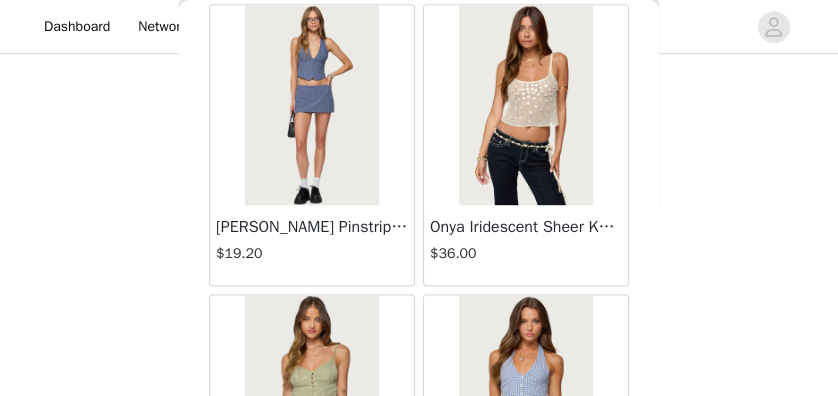 scroll, scrollTop: 20250, scrollLeft: 0, axis: vertical 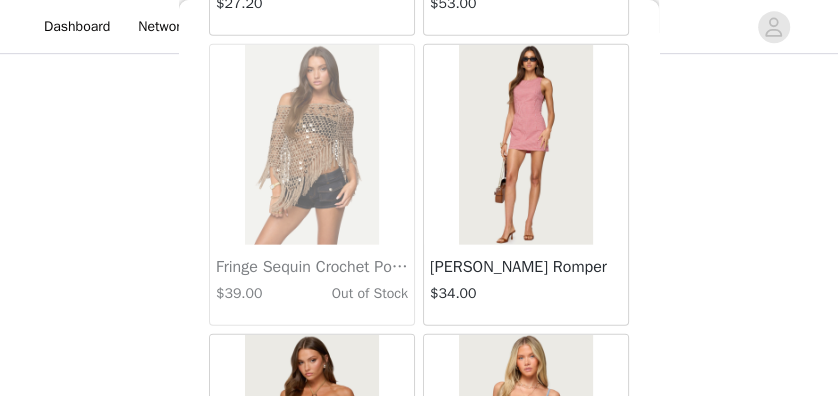 click on "[PERSON_NAME] Romper   $34.00" at bounding box center [526, 285] 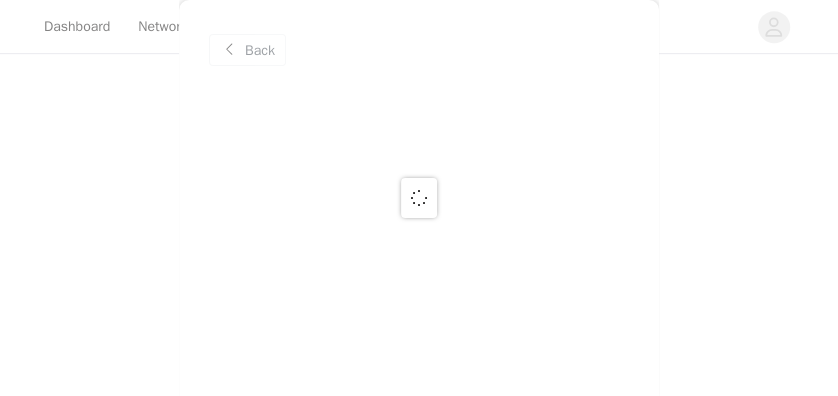 scroll, scrollTop: 0, scrollLeft: 0, axis: both 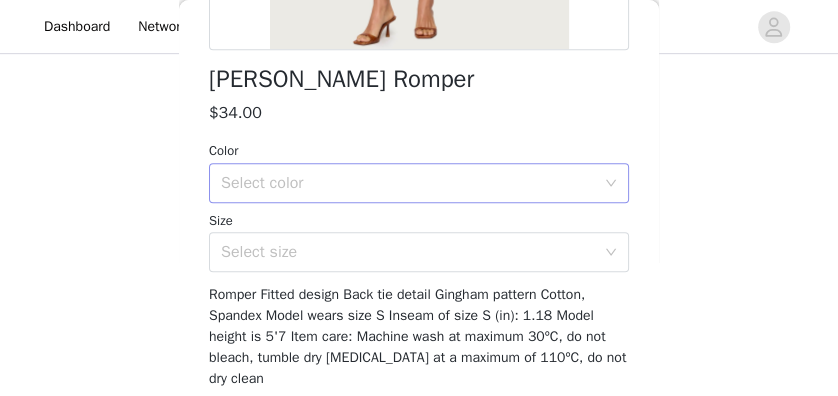 click on "Select color" at bounding box center [408, 183] 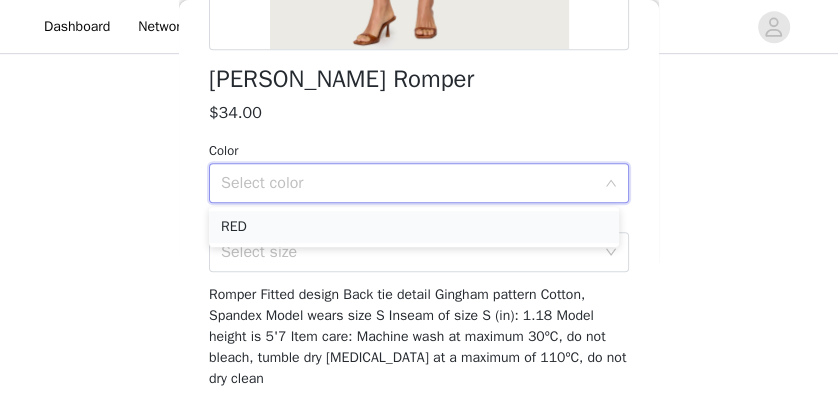click on "RED" at bounding box center (414, 227) 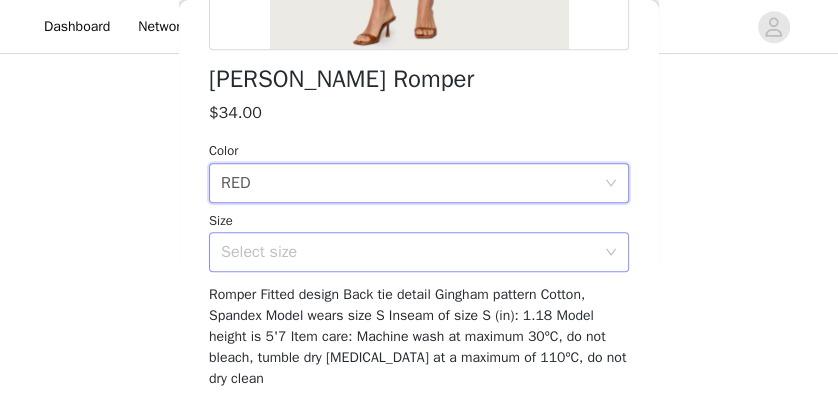 click on "Select size" at bounding box center (408, 252) 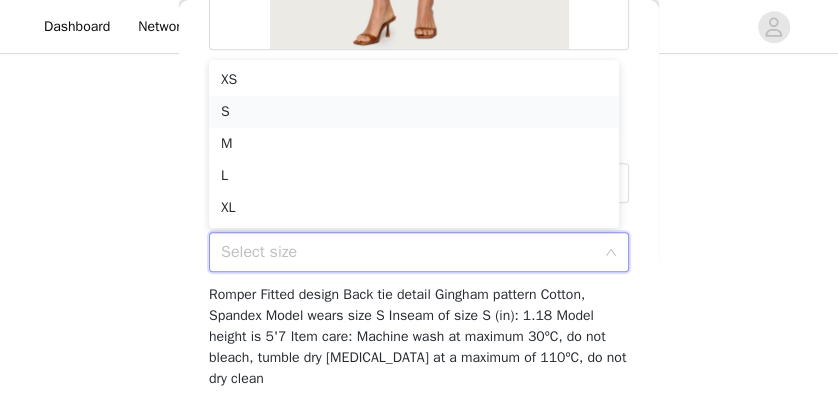 click on "S" at bounding box center (414, 112) 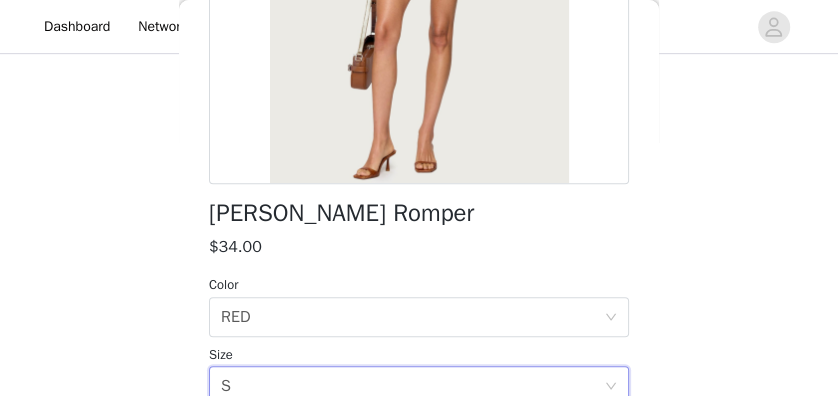 scroll, scrollTop: 393, scrollLeft: 0, axis: vertical 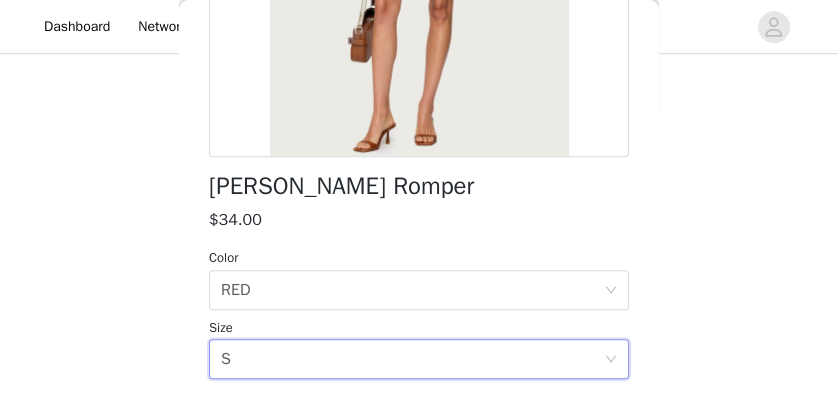 drag, startPoint x: 660, startPoint y: 207, endPoint x: 661, endPoint y: 274, distance: 67.00746 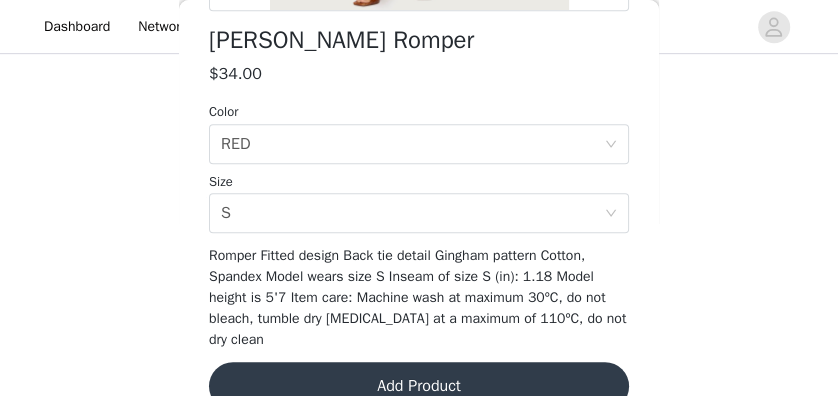 scroll, scrollTop: 554, scrollLeft: 0, axis: vertical 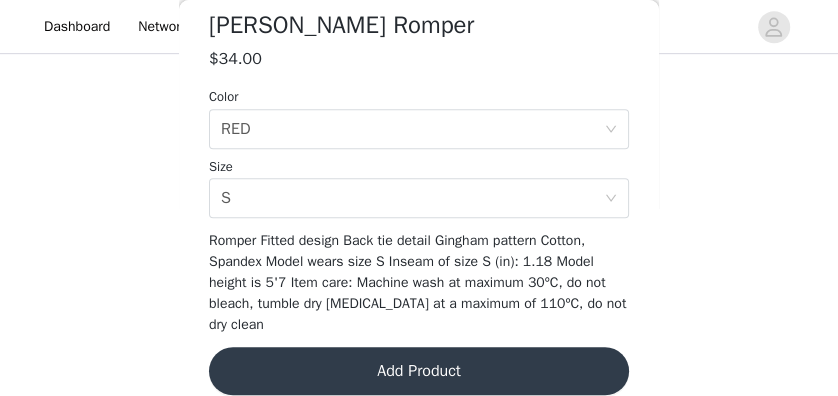 click on "Add Product" at bounding box center [419, 371] 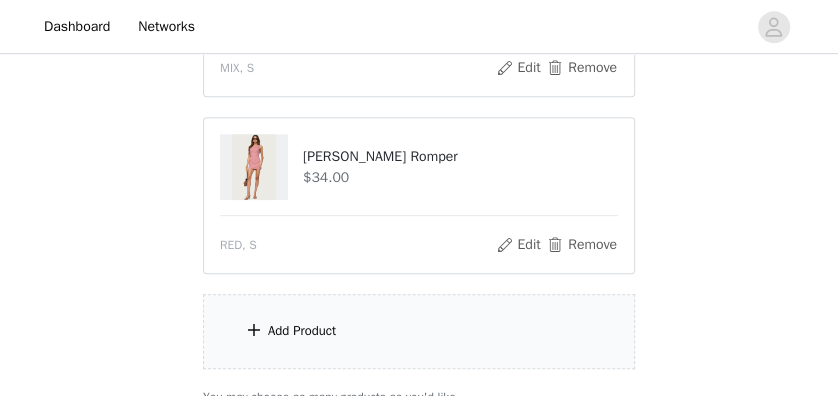 click on "Add Product" at bounding box center (302, 331) 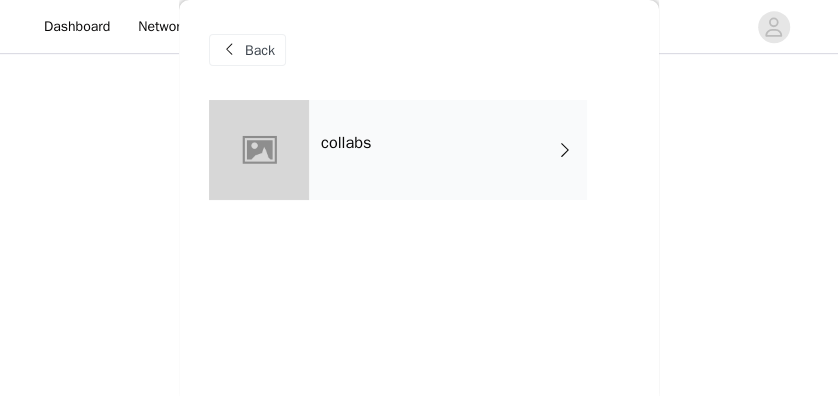 click on "collabs" at bounding box center (448, 150) 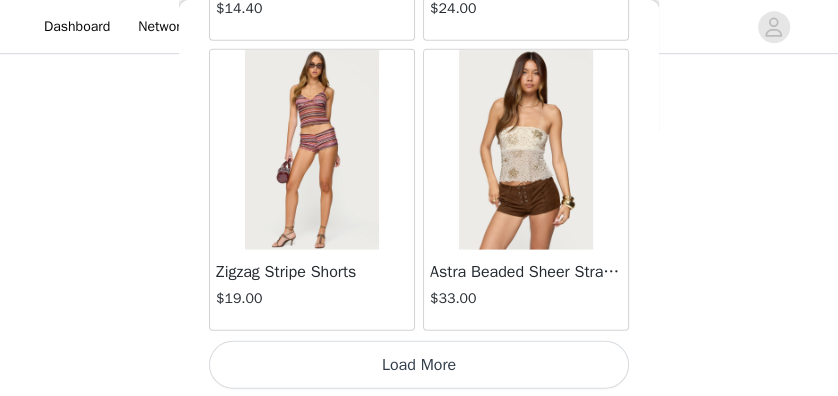 click on "Load More" at bounding box center (419, 365) 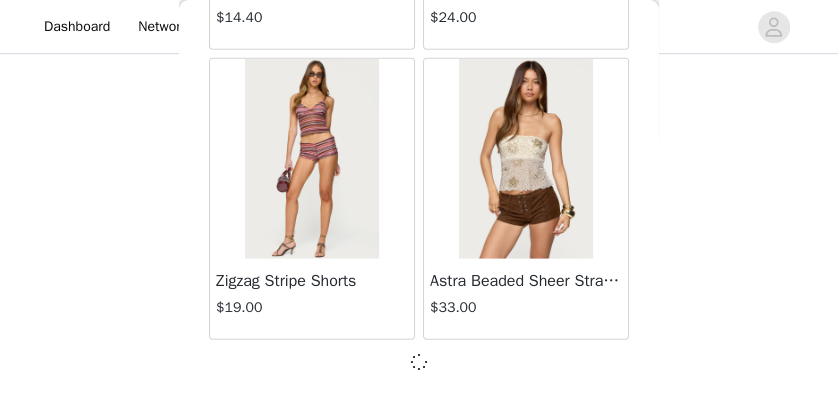 scroll, scrollTop: 2661, scrollLeft: 0, axis: vertical 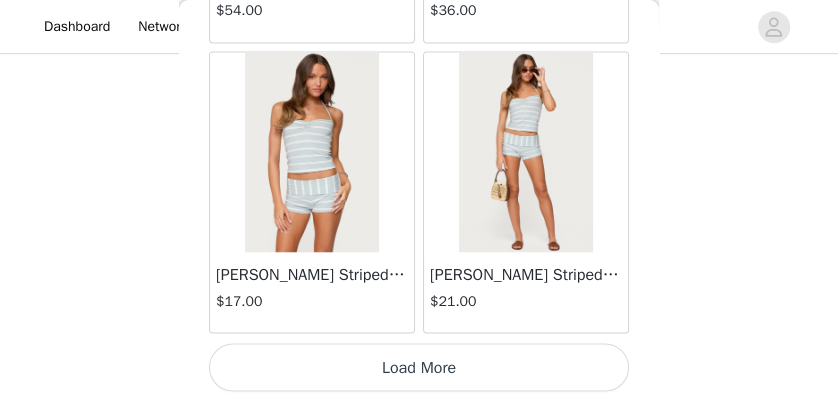 click on "Load More" at bounding box center (419, 367) 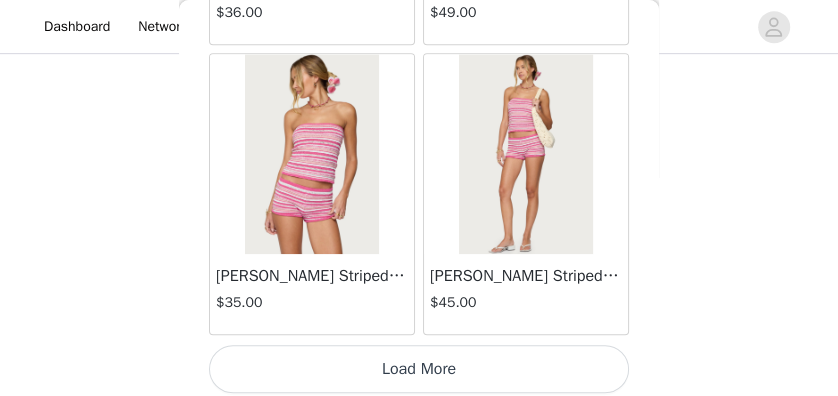 click on "Load More" at bounding box center [419, 369] 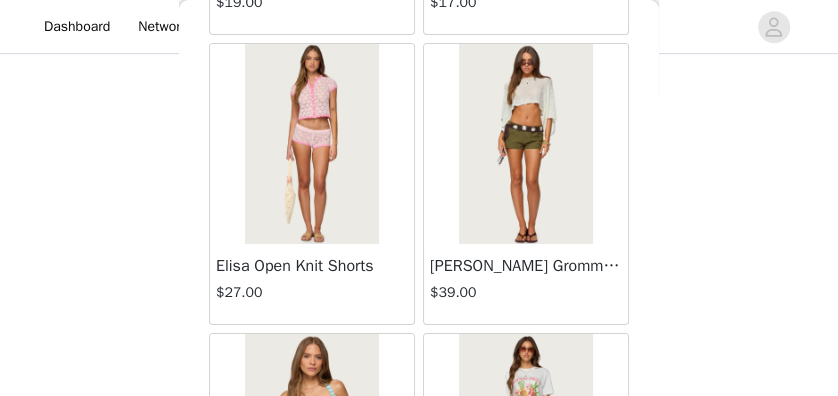 scroll, scrollTop: 11355, scrollLeft: 0, axis: vertical 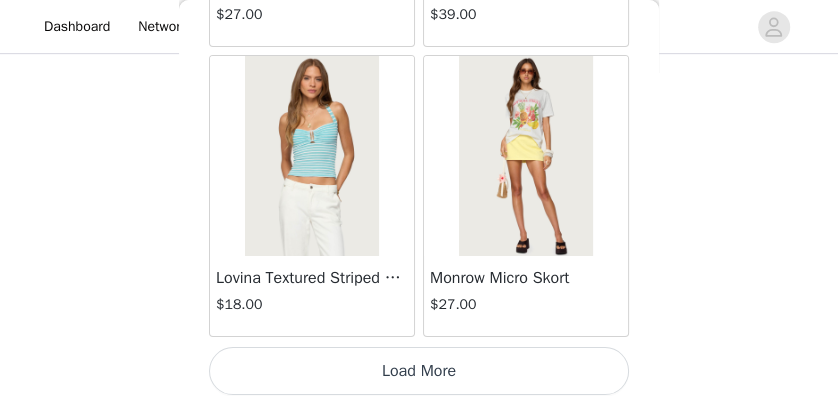 click on "Load More" at bounding box center [419, 371] 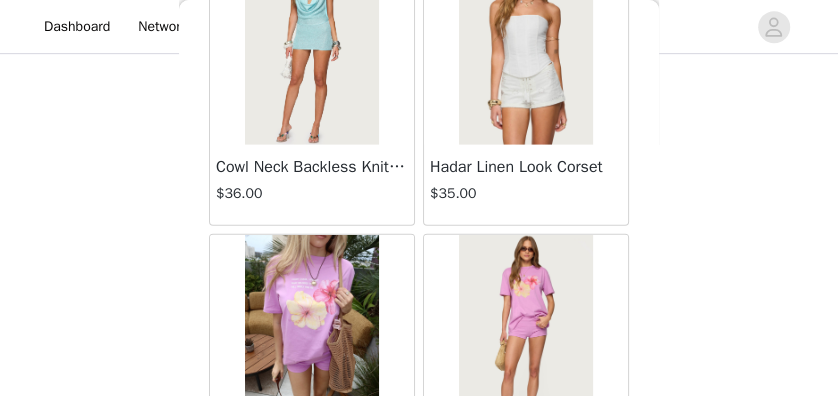 scroll, scrollTop: 14252, scrollLeft: 0, axis: vertical 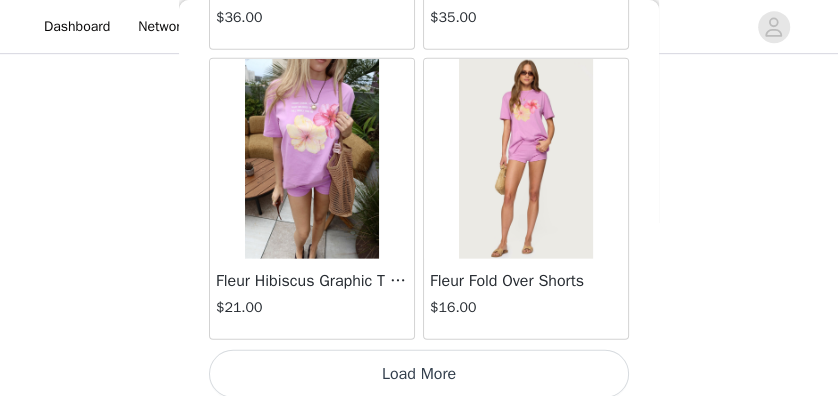click on "Load More" at bounding box center [419, 374] 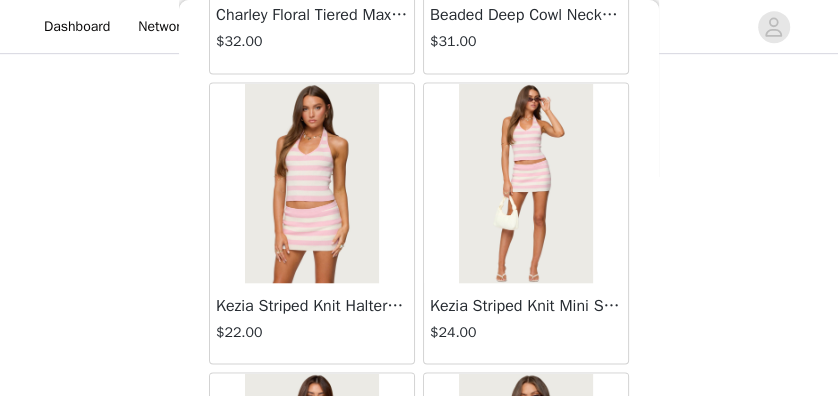 scroll, scrollTop: 17150, scrollLeft: 0, axis: vertical 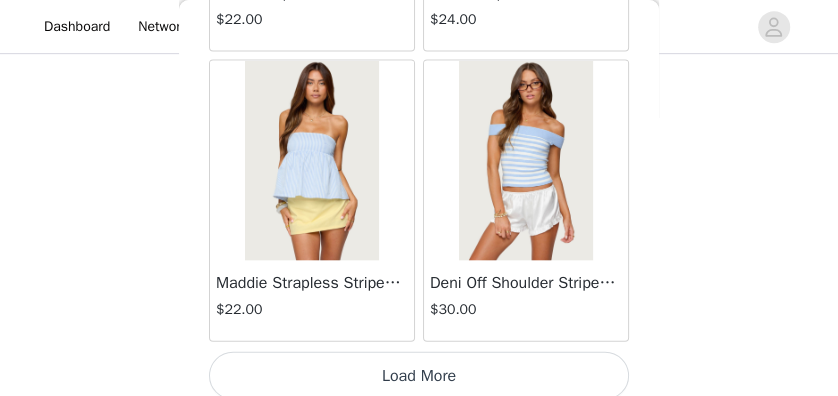 click on "Load More" at bounding box center [419, 376] 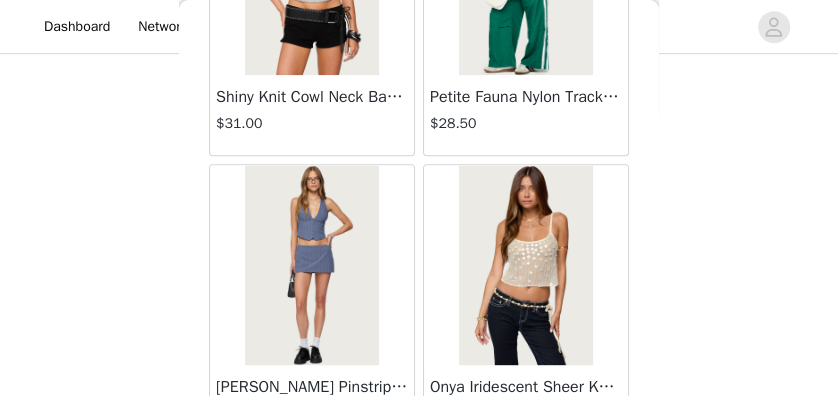 scroll, scrollTop: 20048, scrollLeft: 0, axis: vertical 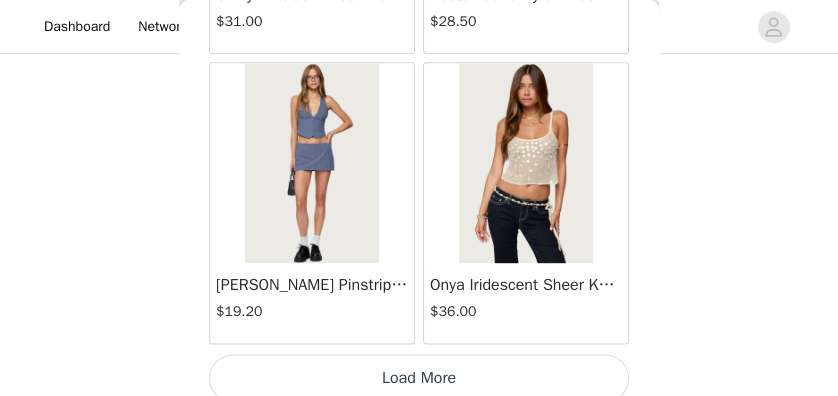 click on "Load More" at bounding box center [419, 378] 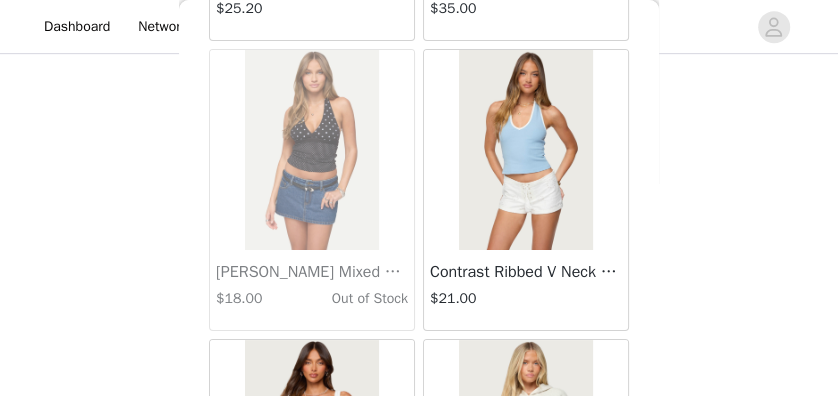 scroll, scrollTop: 22946, scrollLeft: 0, axis: vertical 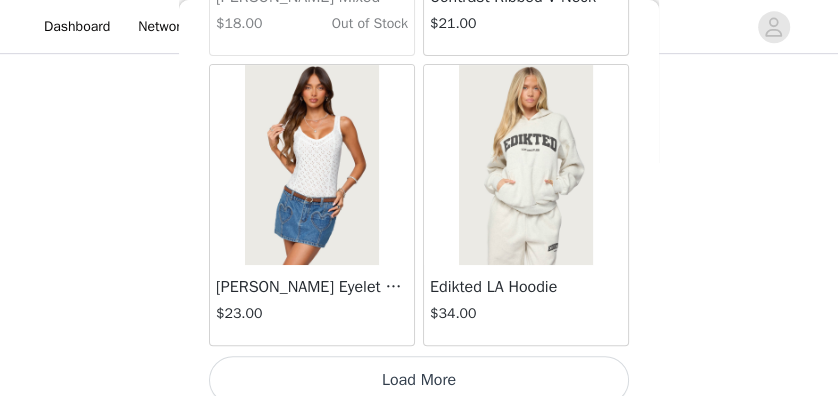 click on "Load More" at bounding box center [419, 380] 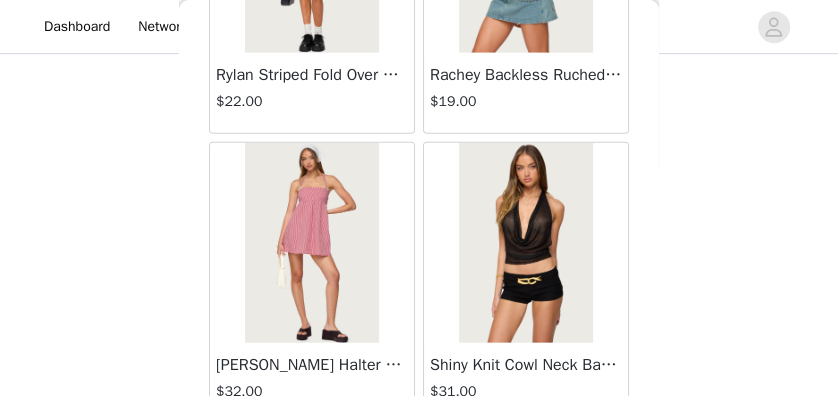 scroll, scrollTop: 25511, scrollLeft: 0, axis: vertical 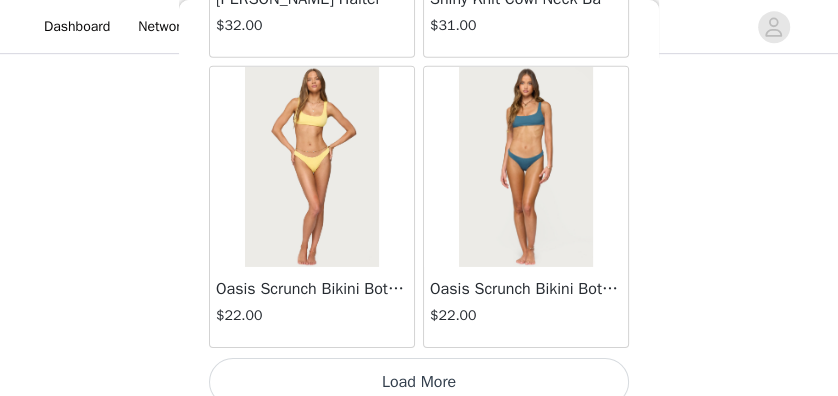 click on "Load More" at bounding box center [419, 382] 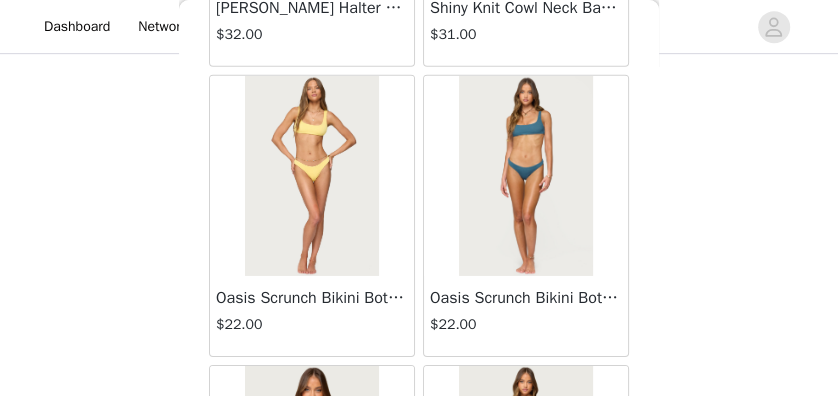 scroll, scrollTop: 25844, scrollLeft: 0, axis: vertical 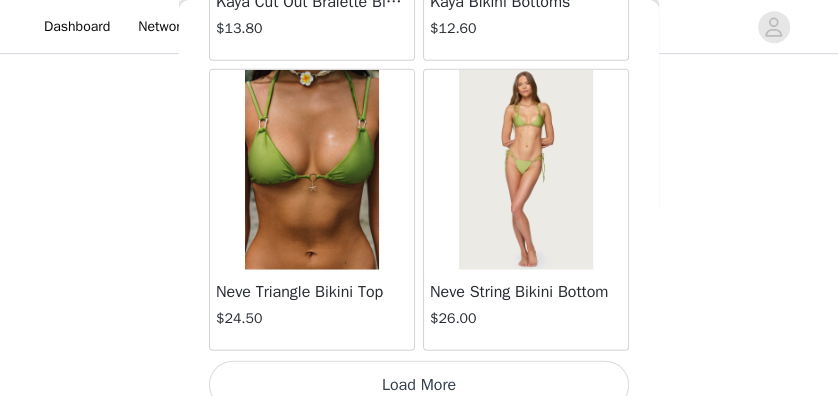 click on "Load More" at bounding box center (419, 385) 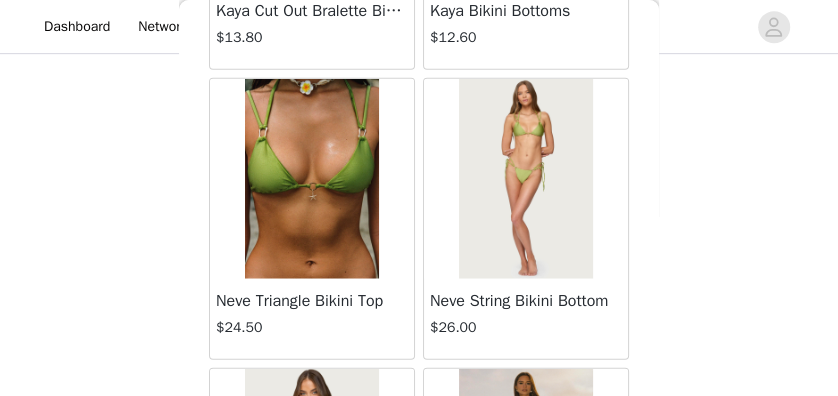 scroll, scrollTop: 28741, scrollLeft: 0, axis: vertical 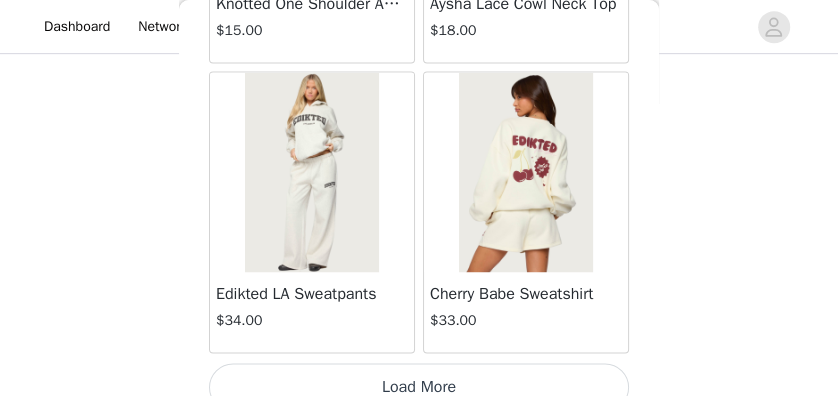 click on "Load More" at bounding box center [419, 387] 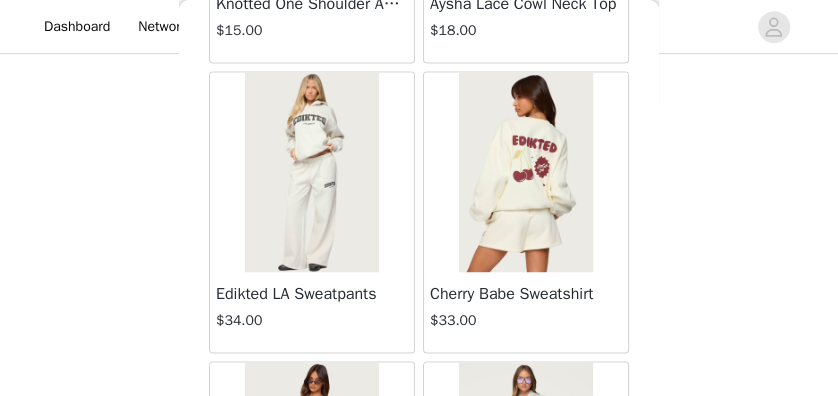 scroll, scrollTop: 31666, scrollLeft: 0, axis: vertical 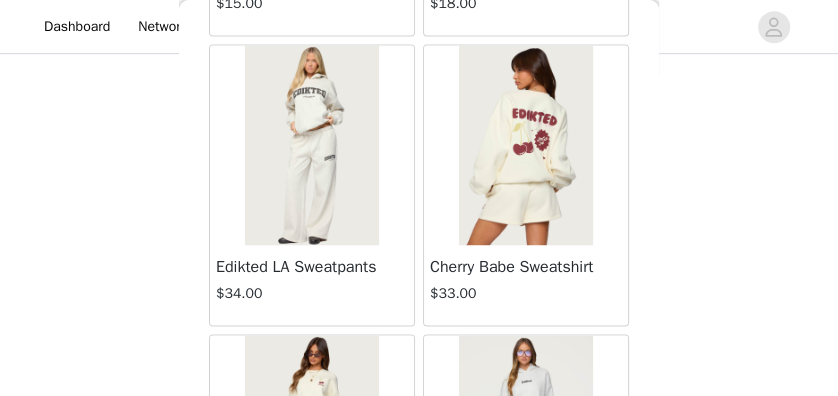 click at bounding box center (525, 145) 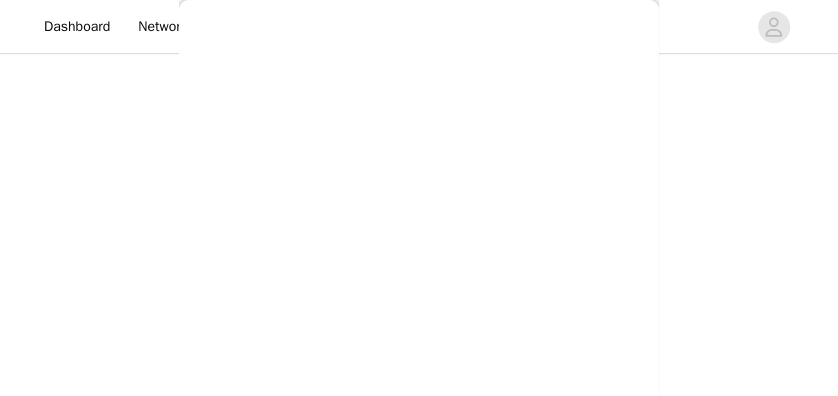 scroll, scrollTop: 0, scrollLeft: 0, axis: both 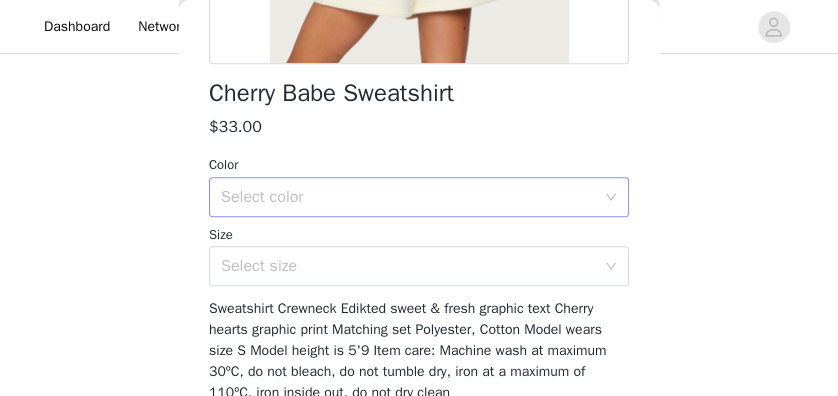 click on "Select color" at bounding box center [408, 197] 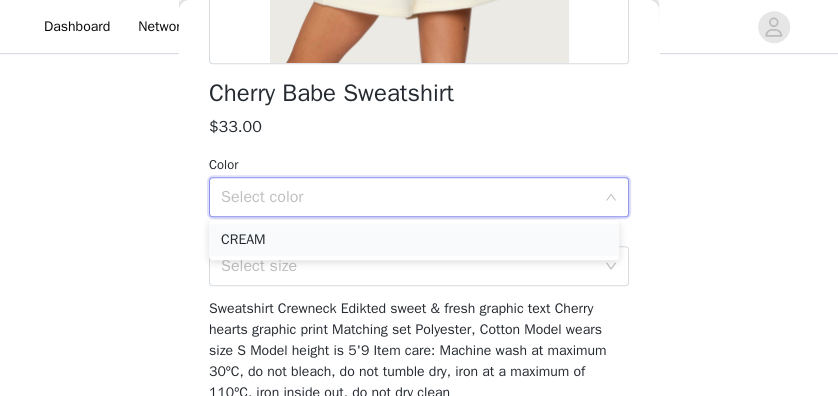 click on "CREAM" at bounding box center [414, 240] 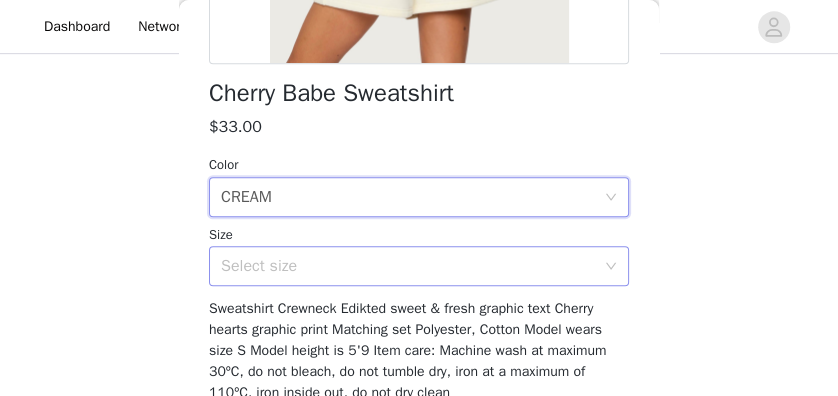 click on "Select size" at bounding box center (412, 266) 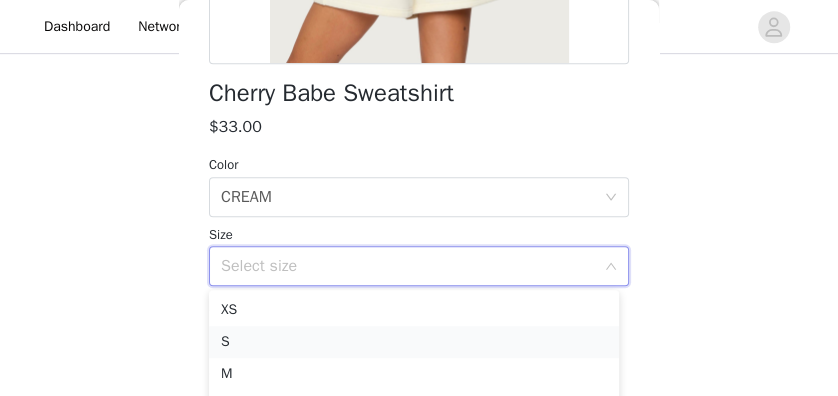 click on "S" at bounding box center [414, 342] 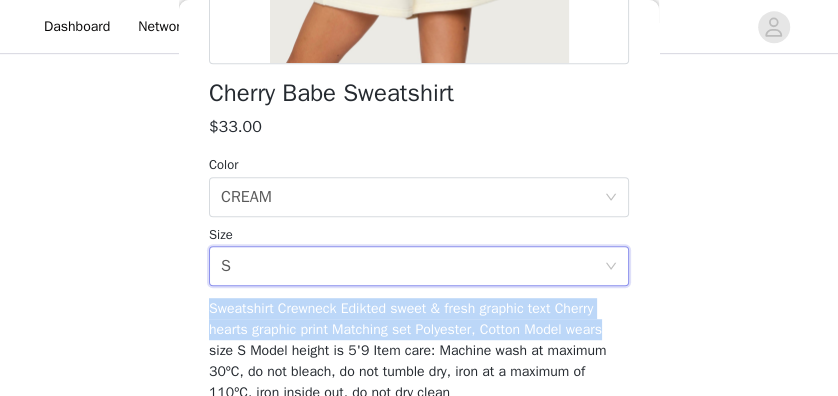 drag, startPoint x: 648, startPoint y: 267, endPoint x: 648, endPoint y: 335, distance: 68 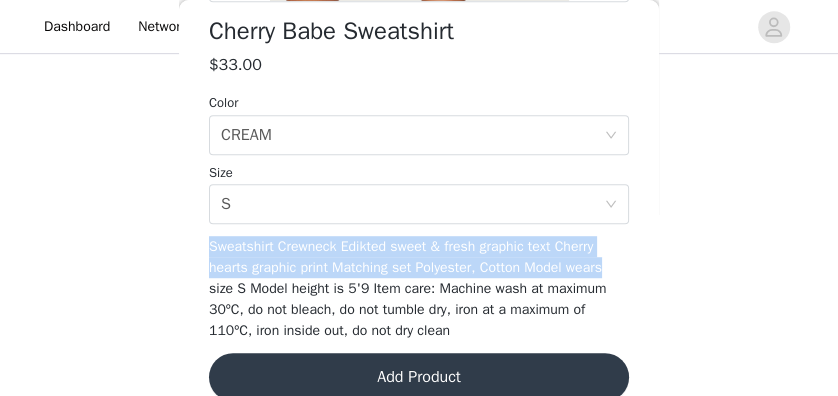 scroll, scrollTop: 576, scrollLeft: 0, axis: vertical 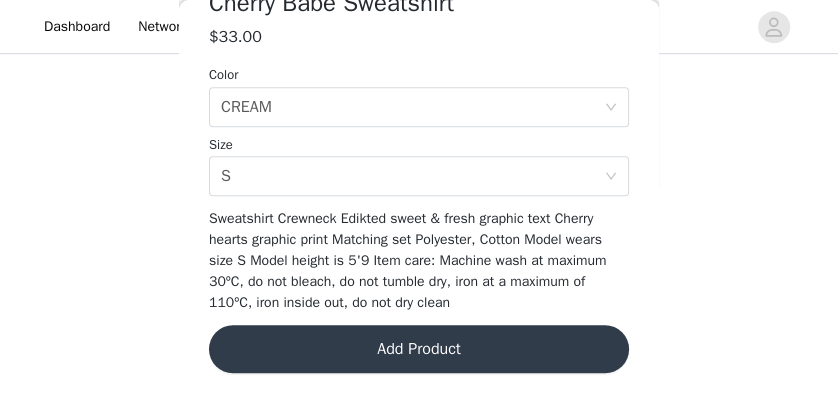 click on "Cherry Babe Sweatshirt       $33.00         Color   Select color CREAM Size   Select size S   Sweatshirt Crewneck Edikted sweet & fresh graphic text Cherry hearts graphic print Matching set Polyester, Cotton Model wears size S Model height is 5'9 Item care: Machine wash at maximum 30ºC, do not bleach, do not tumble dry, iron at a maximum of 110ºC, iron inside out, do not dry clean   Add Product" at bounding box center (419, -40) 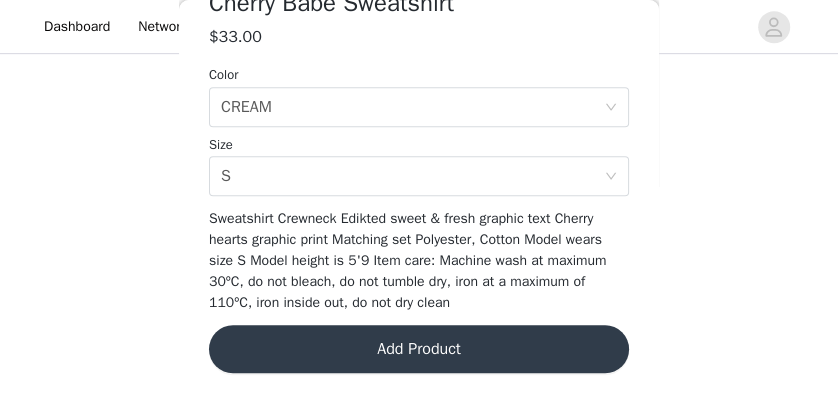 click on "Add Product" at bounding box center (419, 349) 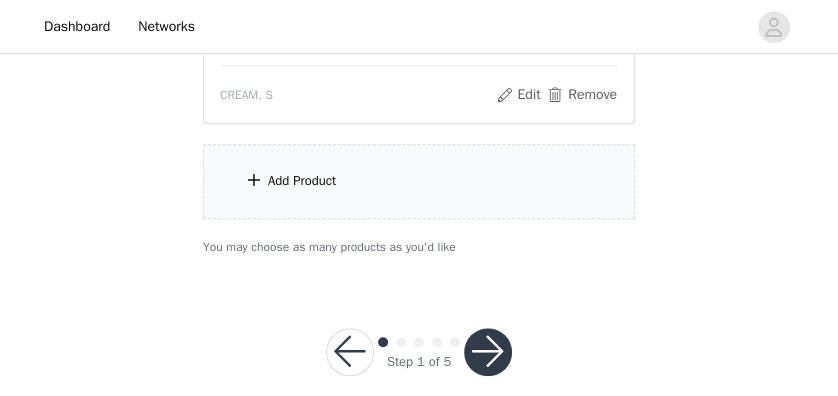 scroll, scrollTop: 865, scrollLeft: 0, axis: vertical 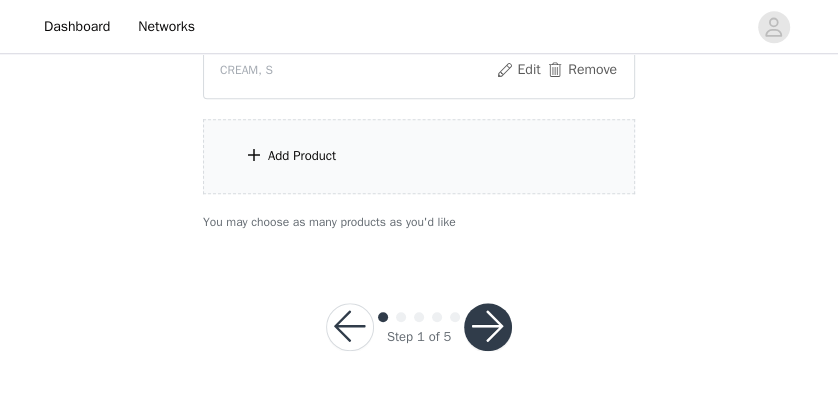 click on "Add Product" at bounding box center [419, 156] 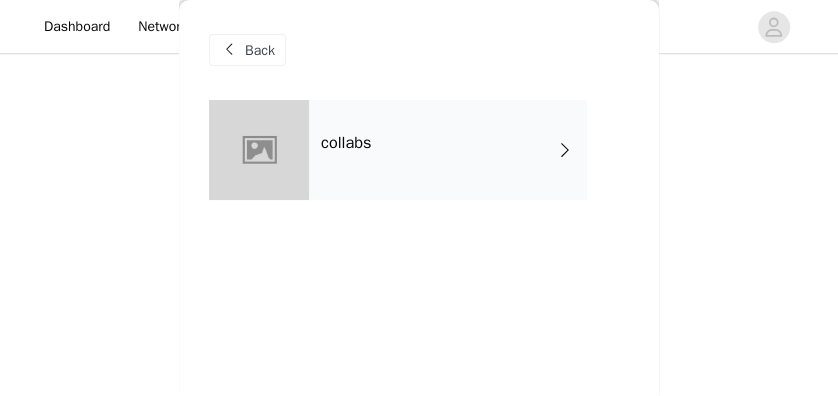 click on "collabs" at bounding box center (448, 150) 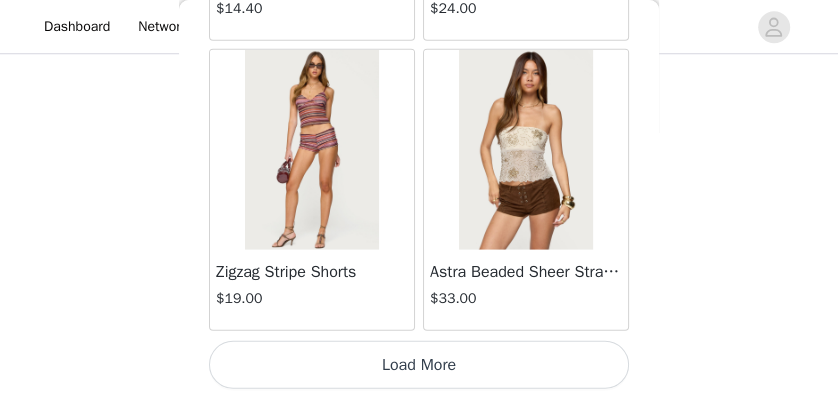 click on "Load More" at bounding box center (419, 365) 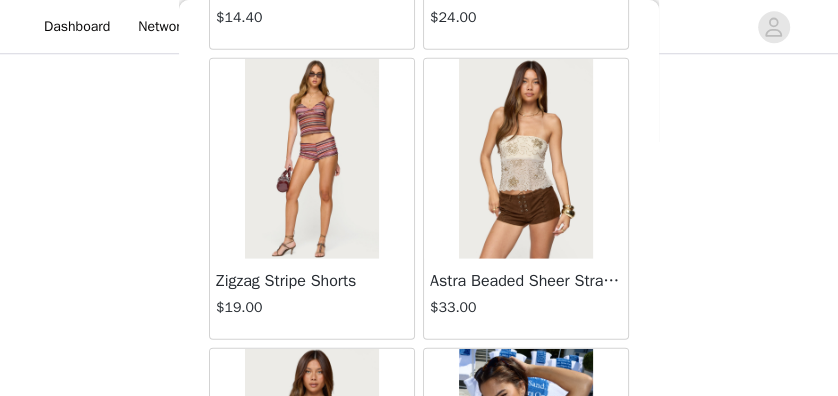 scroll, scrollTop: 2661, scrollLeft: 0, axis: vertical 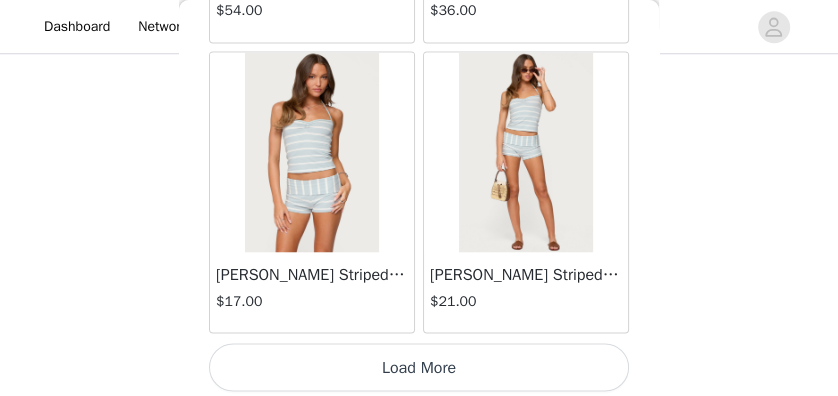 click on "Load More" at bounding box center (419, 367) 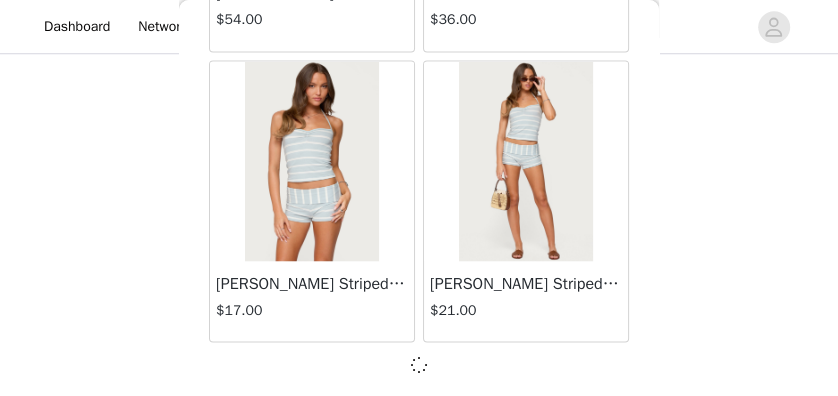 scroll, scrollTop: 5559, scrollLeft: 0, axis: vertical 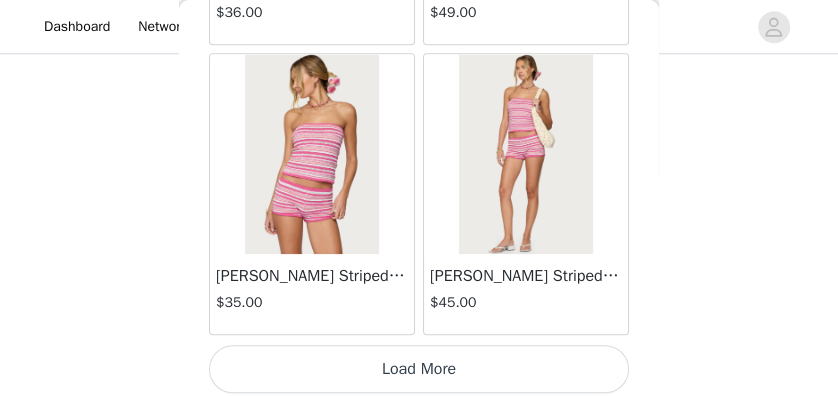 click on "Load More" at bounding box center [419, 369] 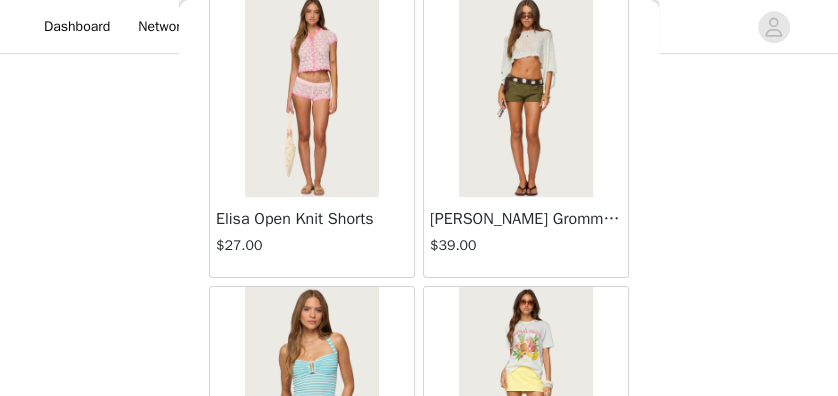 scroll, scrollTop: 11355, scrollLeft: 0, axis: vertical 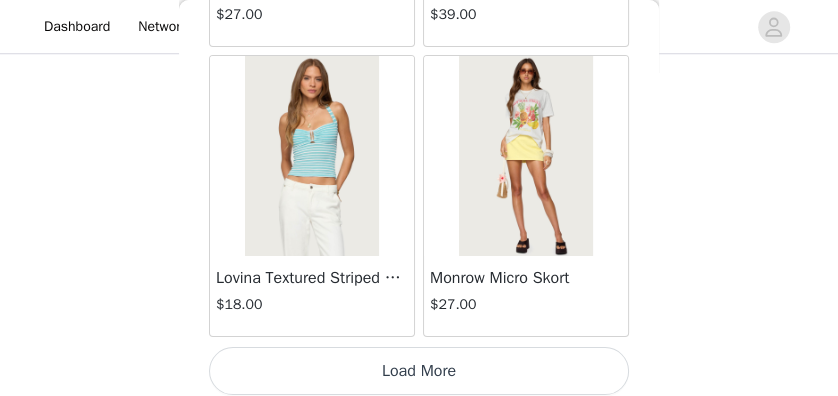 click on "Load More" at bounding box center [419, 371] 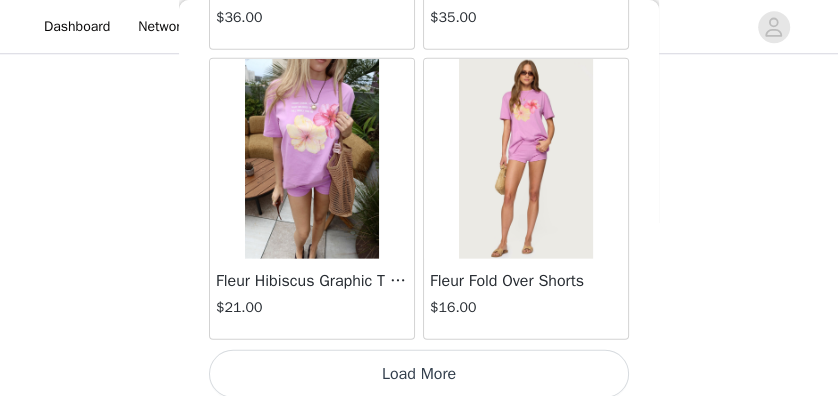 click on "Load More" at bounding box center (419, 374) 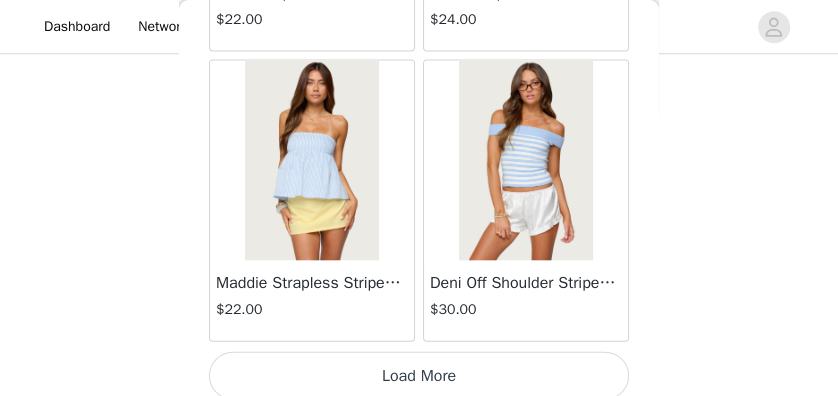 click on "Load More" at bounding box center (419, 376) 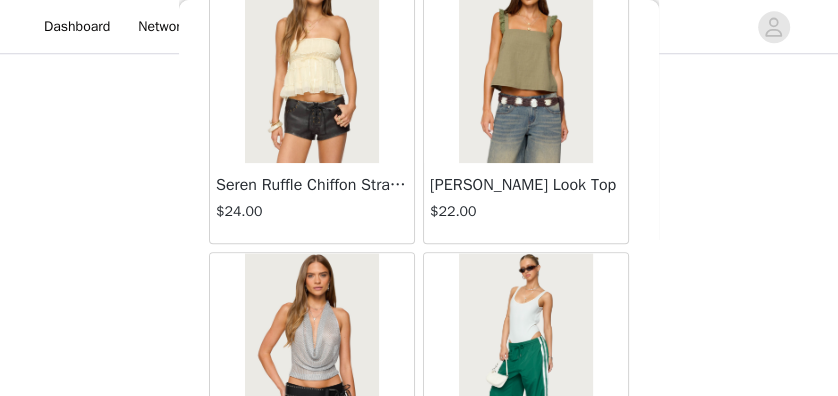 scroll, scrollTop: 20048, scrollLeft: 0, axis: vertical 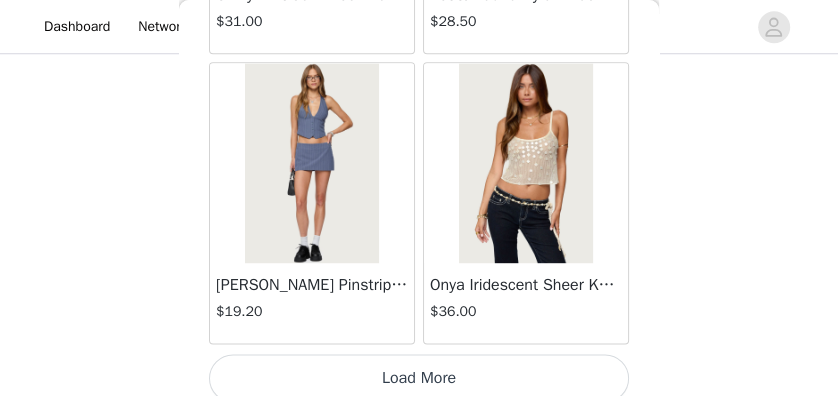 click on "Load More" at bounding box center [419, 378] 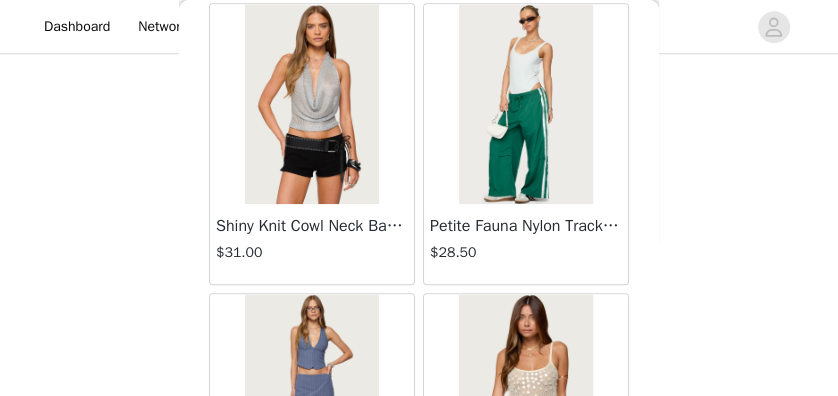 scroll, scrollTop: 22946, scrollLeft: 0, axis: vertical 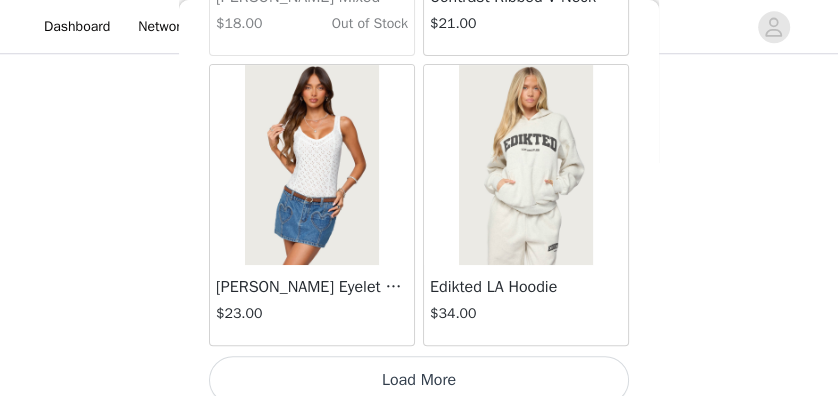 click on "Load More" at bounding box center (419, 380) 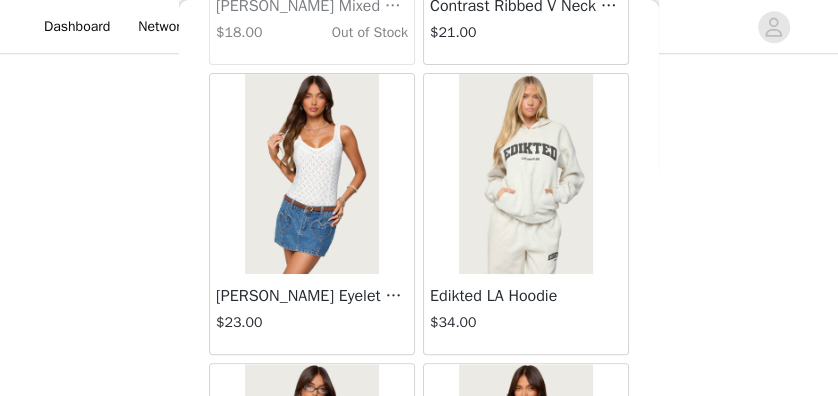 scroll, scrollTop: 22946, scrollLeft: 0, axis: vertical 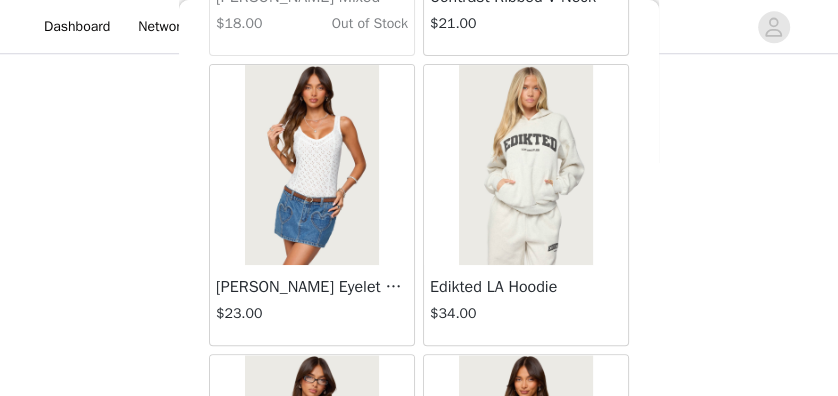 click at bounding box center [525, 165] 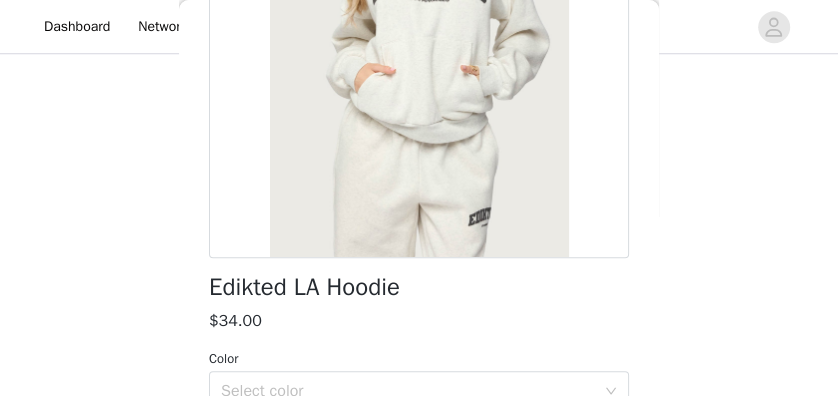 scroll, scrollTop: 330, scrollLeft: 0, axis: vertical 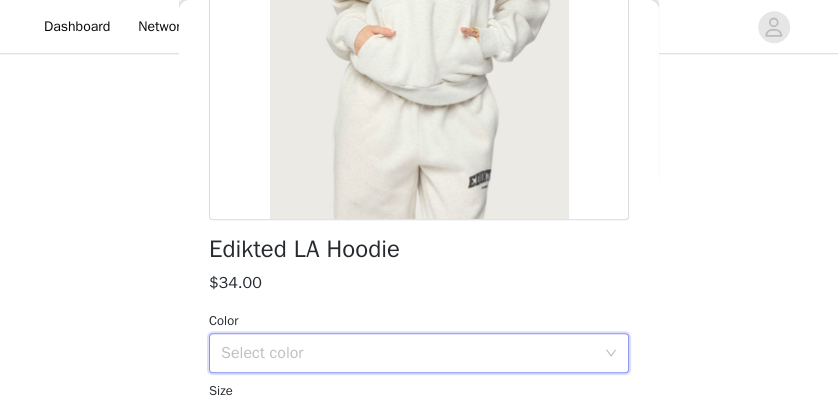 click on "Select color" at bounding box center (412, 353) 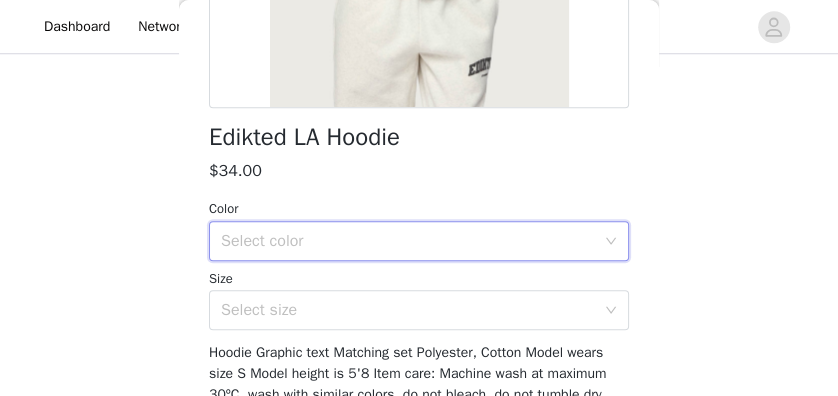 scroll, scrollTop: 443, scrollLeft: 0, axis: vertical 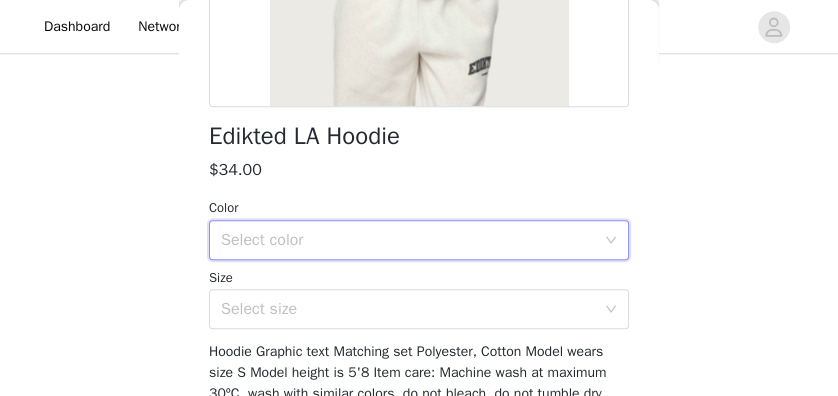 click 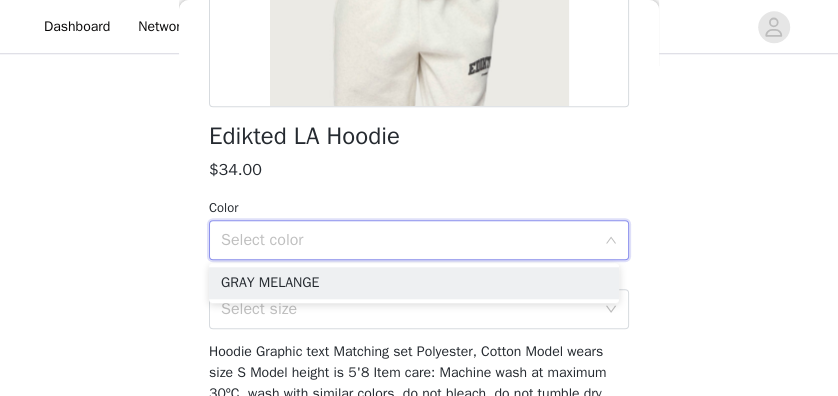 click at bounding box center [611, 241] 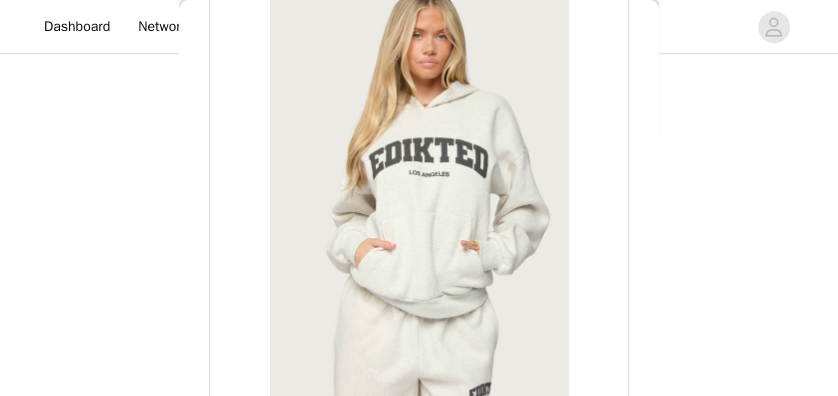 scroll, scrollTop: 102, scrollLeft: 0, axis: vertical 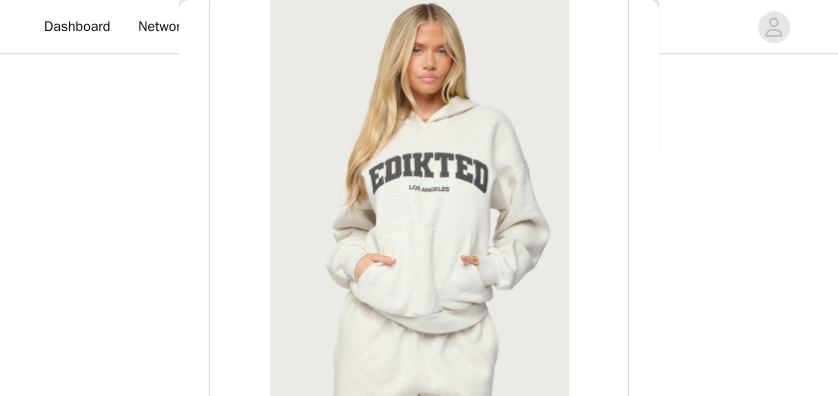 click on "STEP 1 OF 5
Products
Choose as many products as you'd like, up to $300.00.       4 Selected   Remaining Funds: $153.00         [PERSON_NAME] Striped Textured Knit Strapless Top     $35.00       MIX, S       Edit   Remove     [PERSON_NAME] Striped Textured Knit Shorts     $45.00       MIX, S       Edit   Remove     Macee Gingham Romper     $34.00       RED, S       Edit   Remove     Cherry Babe Sweatshirt     $33.00       CREAM, S       Edit   Remove     Add Product     You may choose as many products as you'd like     Back     Edikted LA Hoodie       $34.00         Color   Select color Size   Select size   Hoodie Graphic text Matching set Polyester, Cotton Model wears size S Model height is 5'8 Item care: Machine wash at maximum 30ºC, wash with similar colors, do not bleach, do not tumble dry, iron at a maximum of 110ºC, do not dry clean   Add Product" at bounding box center [419, -276] 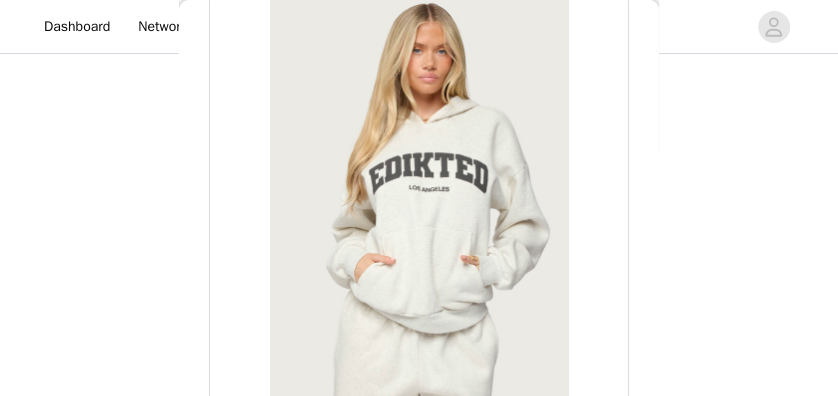 scroll, scrollTop: 123, scrollLeft: 0, axis: vertical 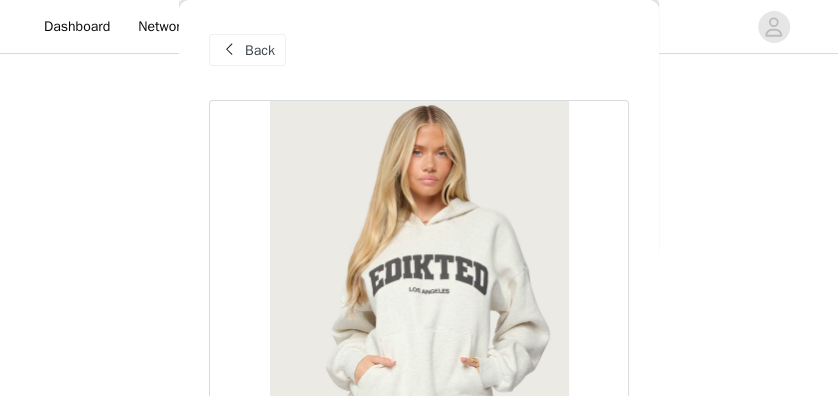 click on "Back" at bounding box center [247, 50] 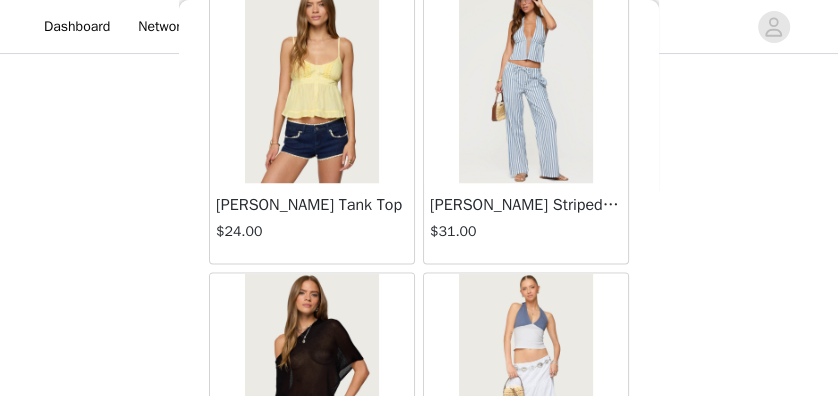 scroll, scrollTop: 25844, scrollLeft: 0, axis: vertical 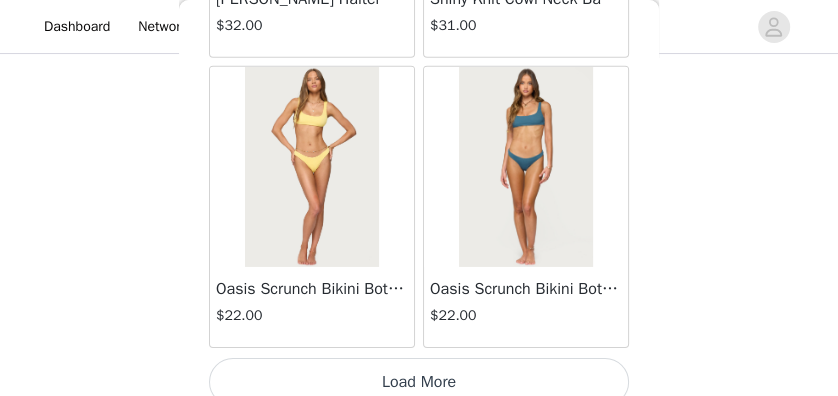 click on "Load More" at bounding box center (419, 382) 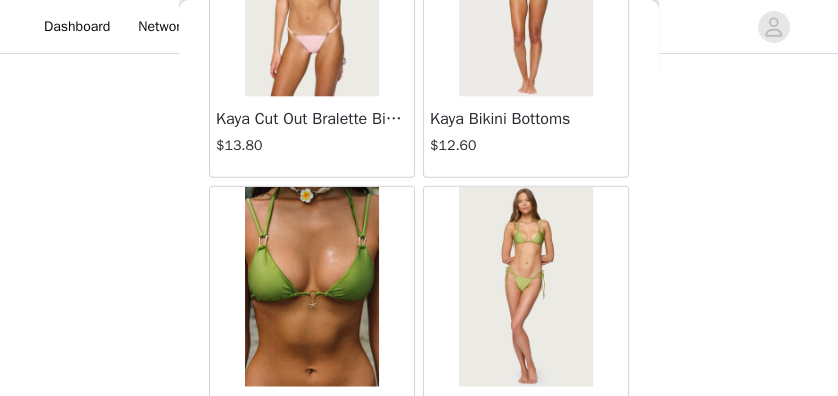 scroll, scrollTop: 28741, scrollLeft: 0, axis: vertical 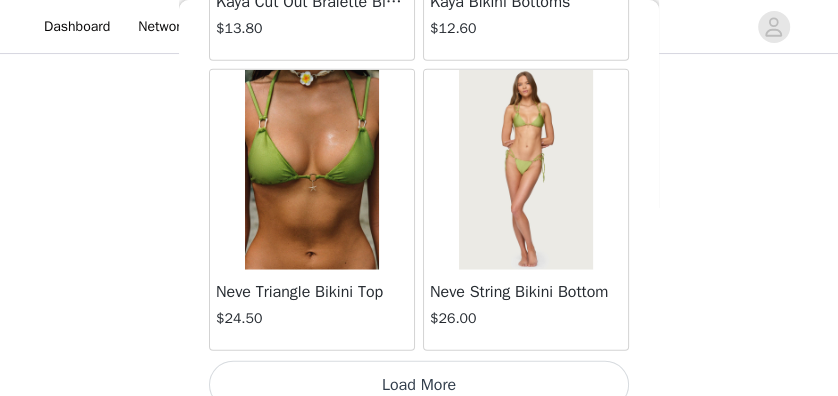 click on "Load More" at bounding box center [419, 385] 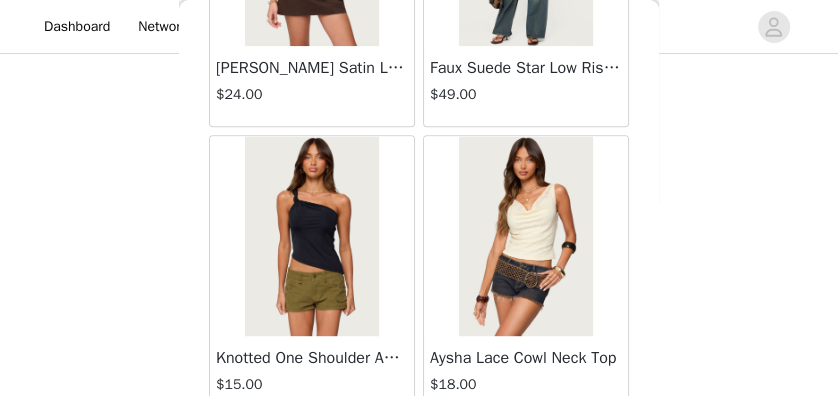 scroll, scrollTop: 31639, scrollLeft: 0, axis: vertical 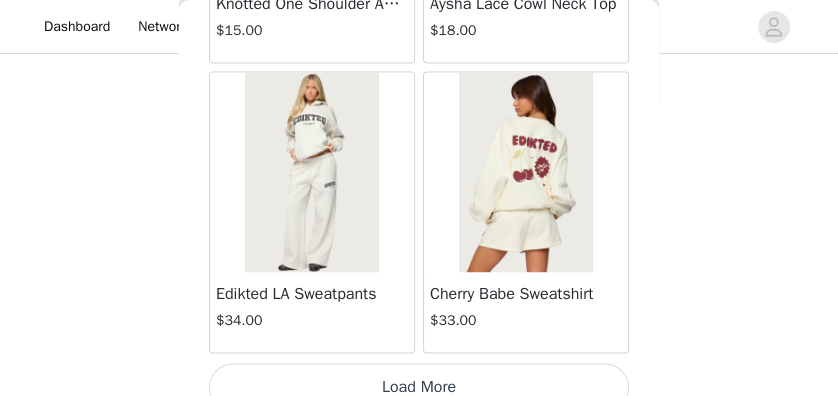 click on "Load More" at bounding box center [419, 387] 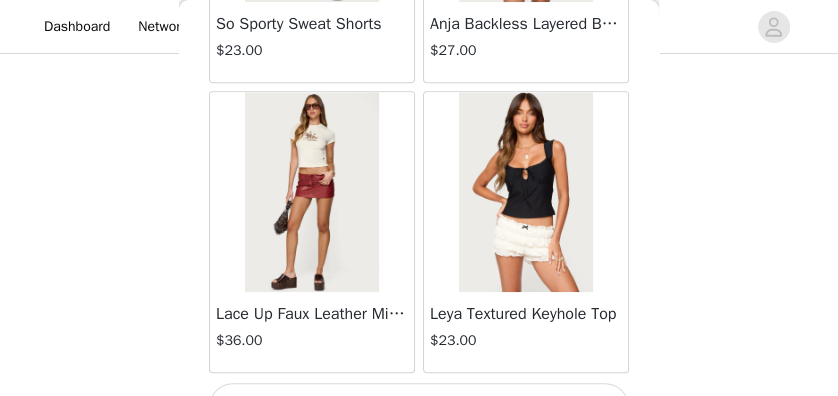 scroll, scrollTop: 34537, scrollLeft: 0, axis: vertical 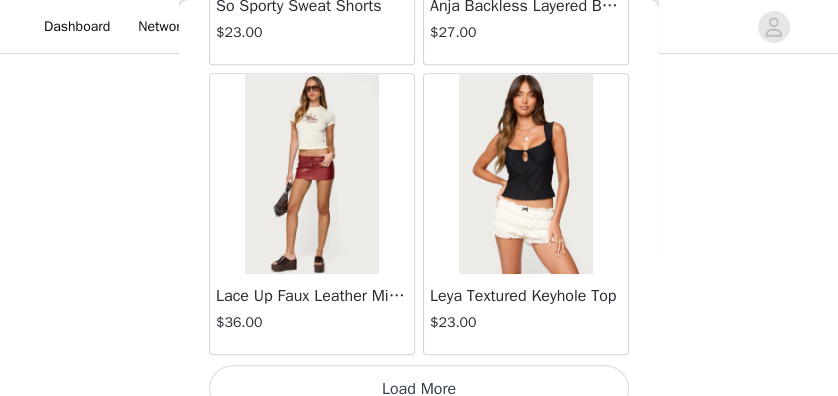click on "Load More" at bounding box center [419, 389] 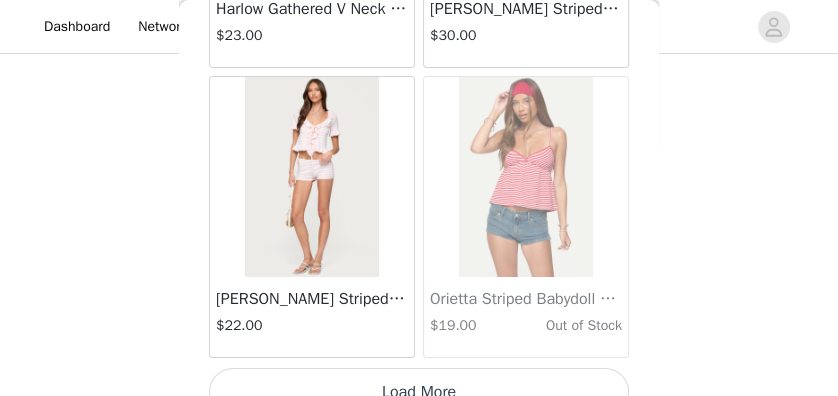 scroll, scrollTop: 37435, scrollLeft: 0, axis: vertical 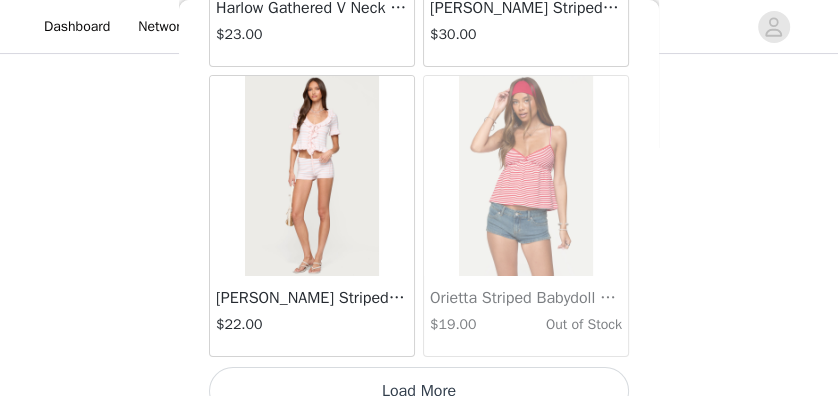 click on "Load More" at bounding box center [419, 391] 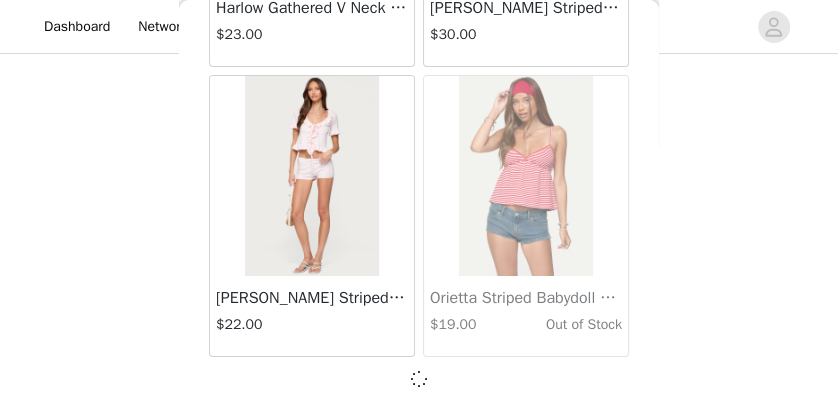 scroll, scrollTop: 37426, scrollLeft: 0, axis: vertical 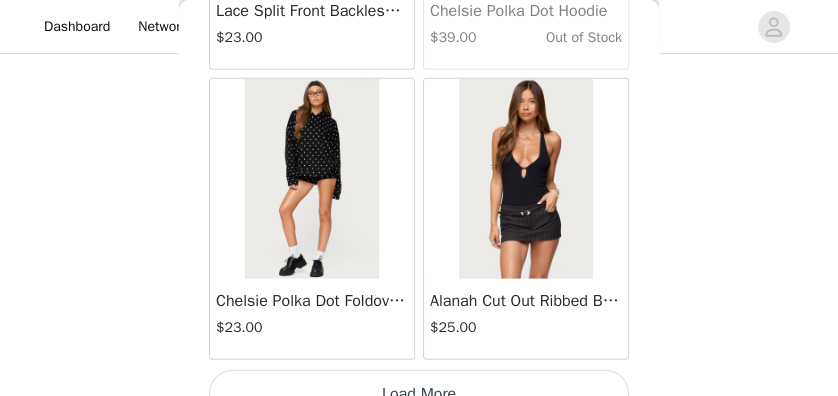 click on "Alanah Cut Out Ribbed Bodysuit   $25.00" at bounding box center (526, 319) 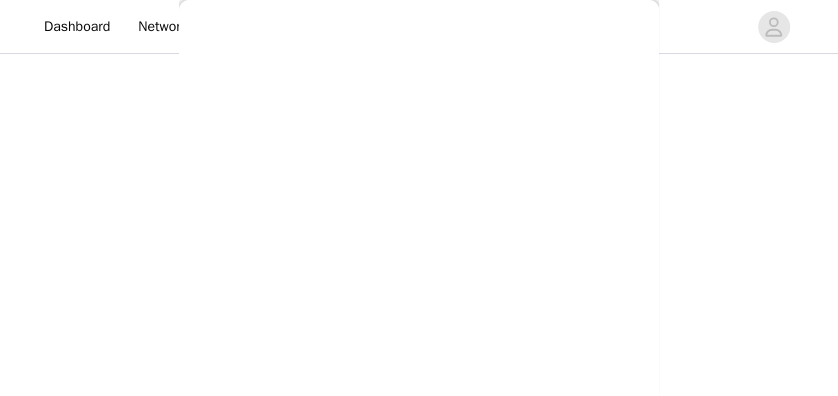scroll, scrollTop: 0, scrollLeft: 0, axis: both 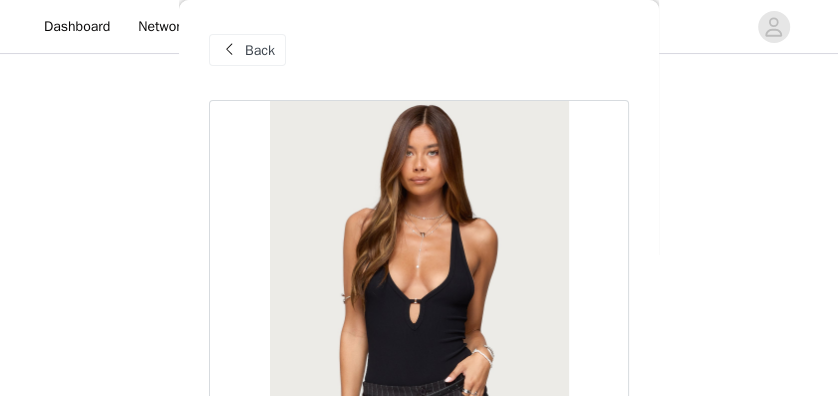 click on "Back" at bounding box center (247, 50) 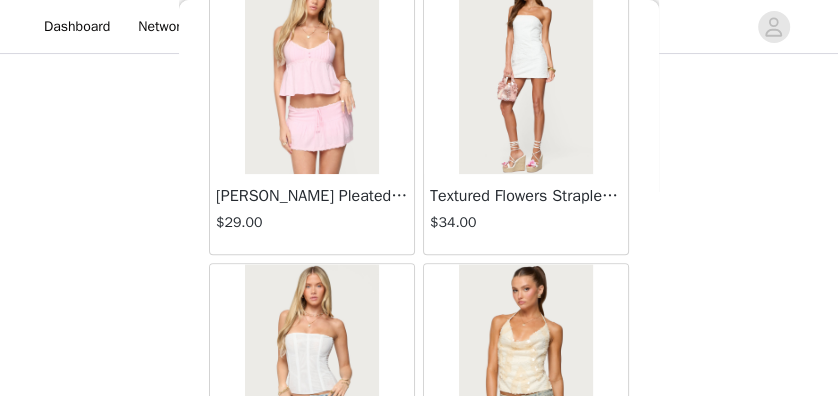 scroll, scrollTop: 40332, scrollLeft: 0, axis: vertical 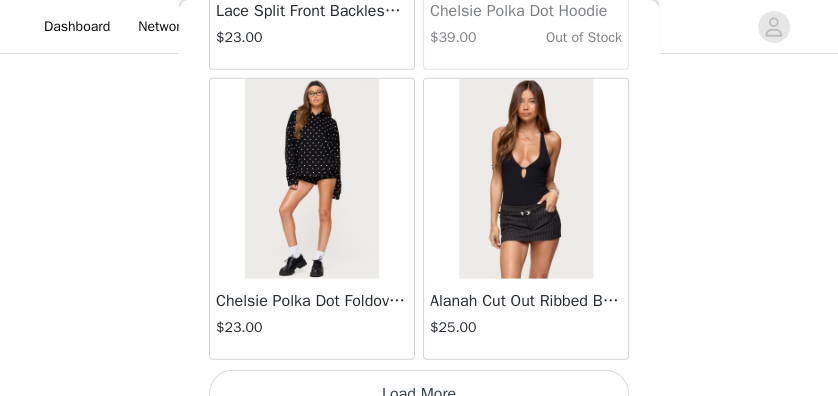 click on "Load More" at bounding box center [419, 394] 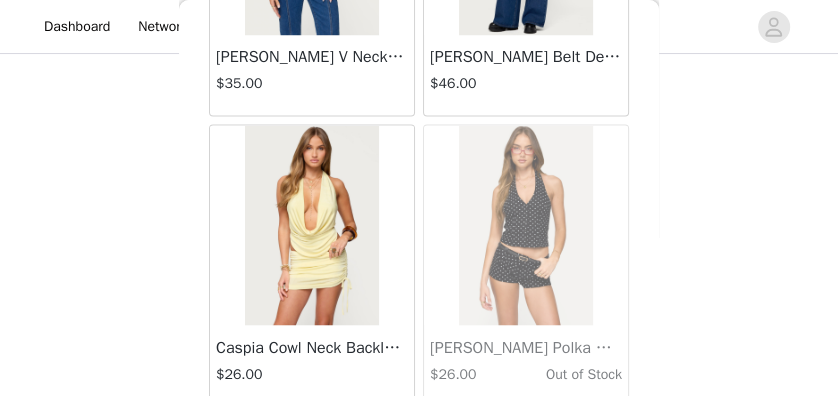 scroll, scrollTop: 43230, scrollLeft: 0, axis: vertical 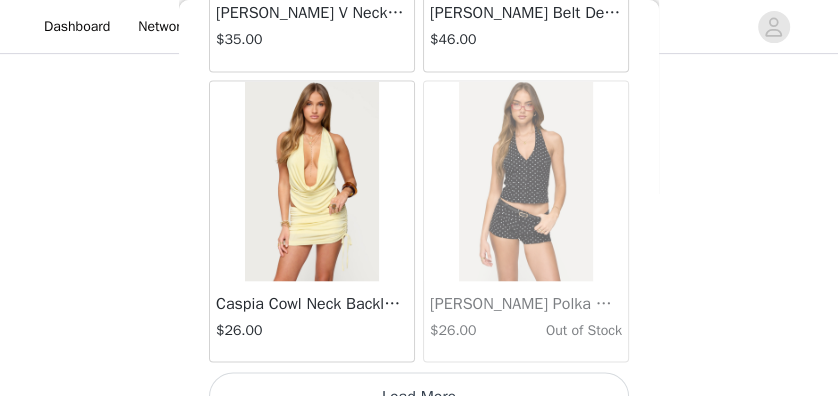 click on "Load More" at bounding box center [419, 396] 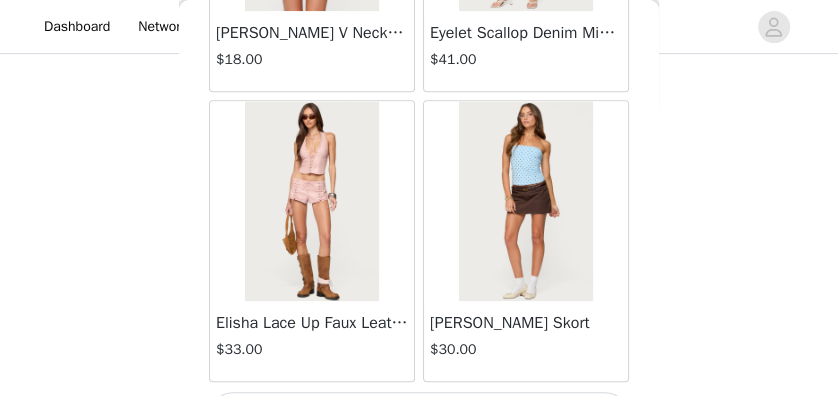 scroll, scrollTop: 46128, scrollLeft: 0, axis: vertical 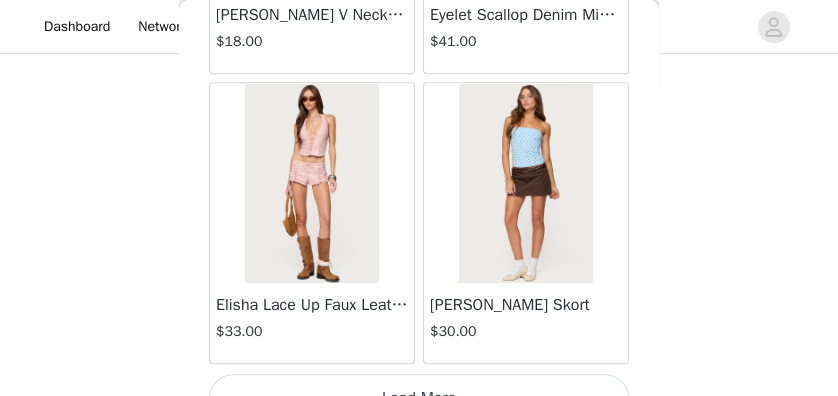 click on "Load More" at bounding box center (419, 398) 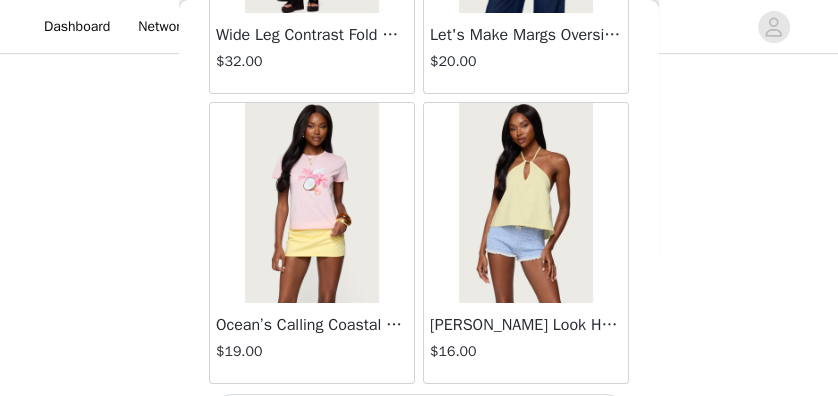 scroll, scrollTop: 49026, scrollLeft: 0, axis: vertical 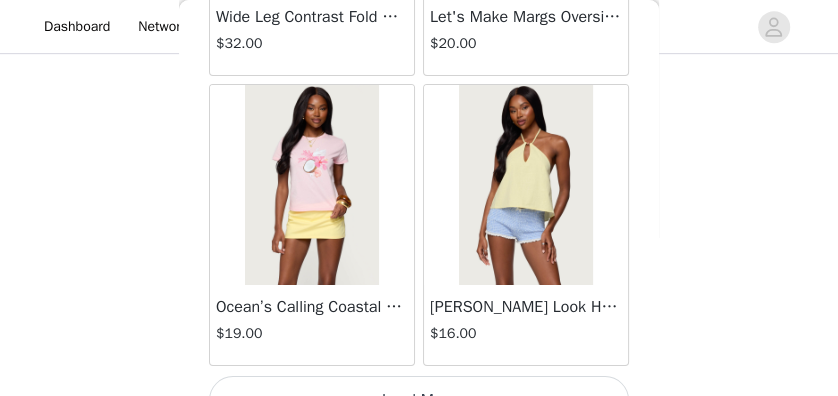 click on "Load More" at bounding box center [419, 400] 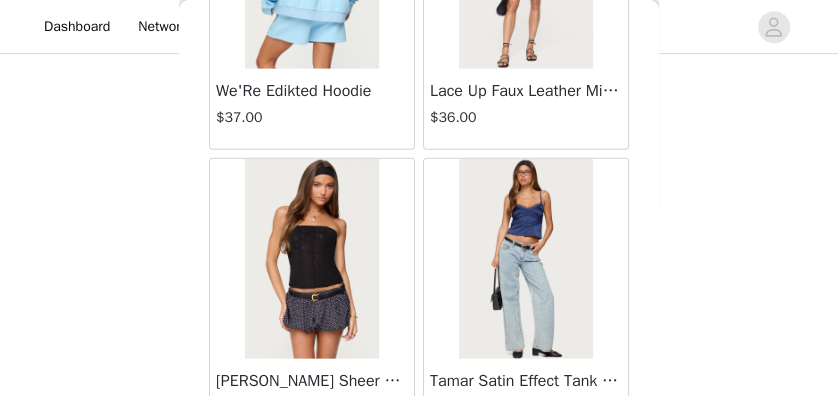 scroll, scrollTop: 51924, scrollLeft: 0, axis: vertical 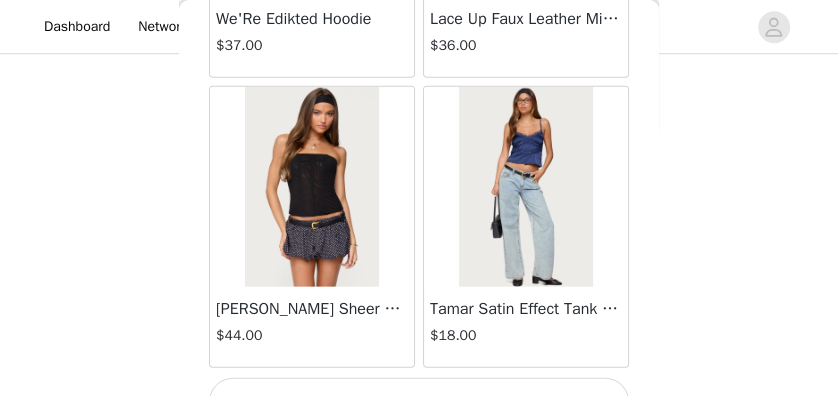 click on "Load More" at bounding box center (419, 402) 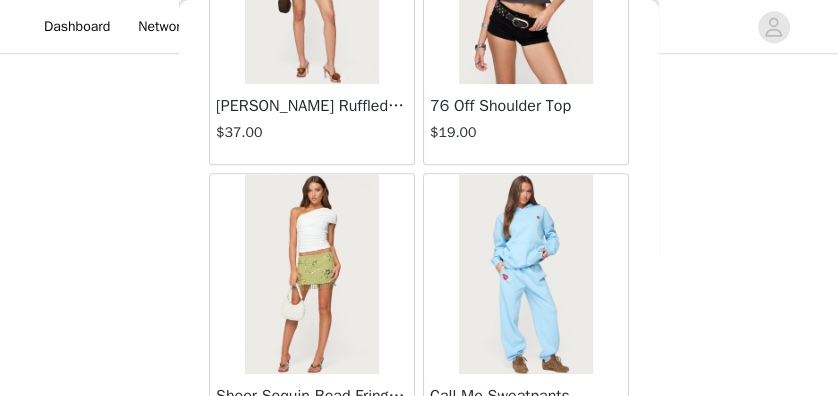 scroll, scrollTop: 53604, scrollLeft: 0, axis: vertical 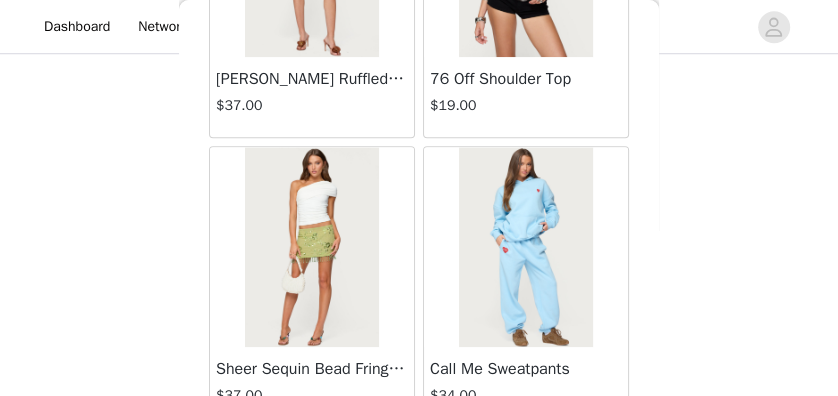 click at bounding box center [311, 247] 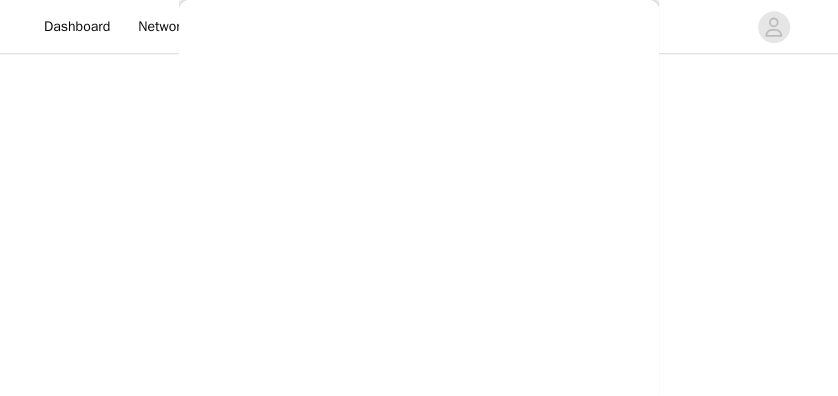 scroll, scrollTop: 0, scrollLeft: 0, axis: both 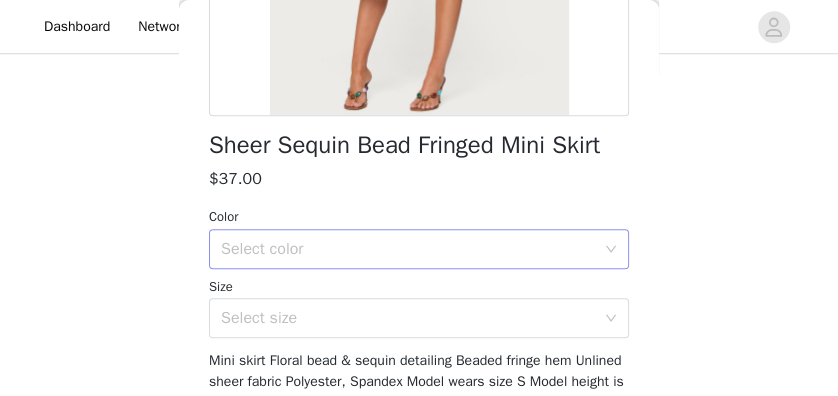click on "Select color" at bounding box center (408, 249) 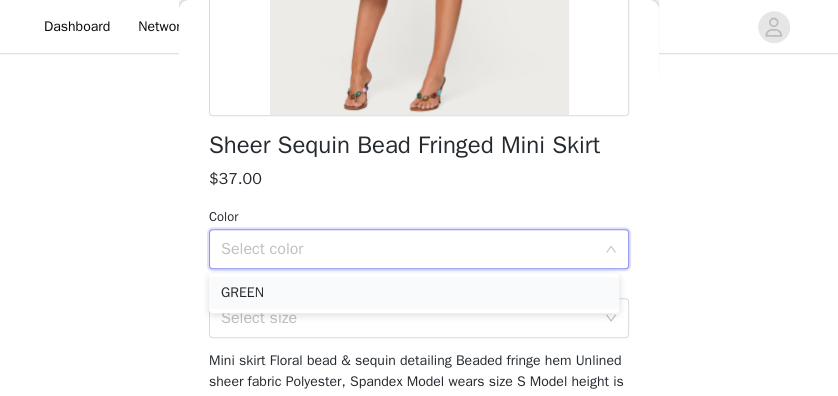 click on "GREEN" at bounding box center (414, 293) 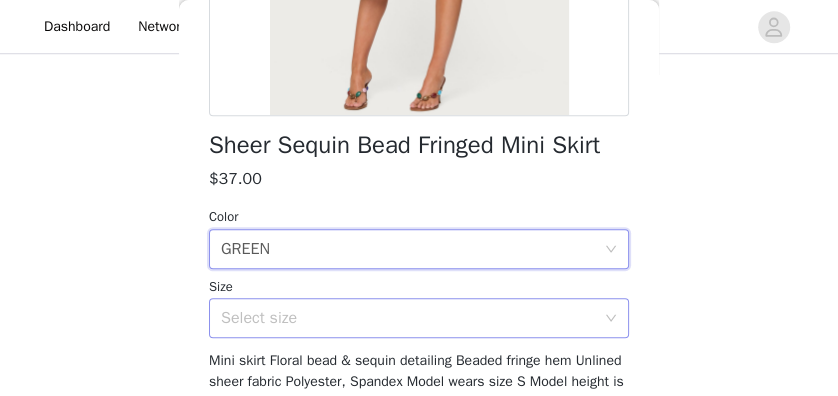 click on "Select size" at bounding box center [408, 318] 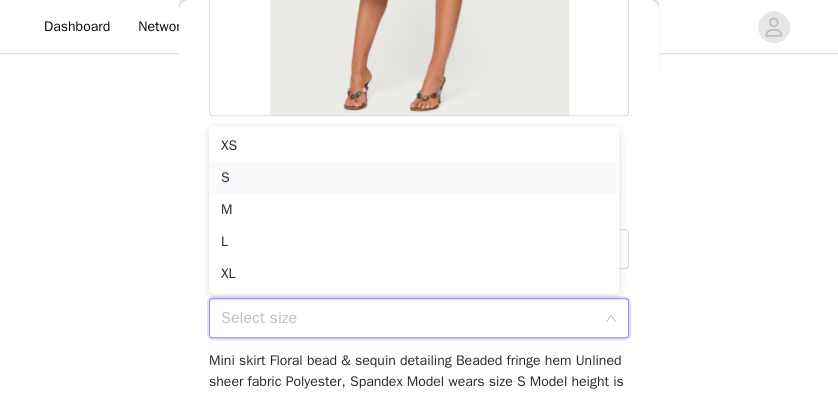 click on "S" at bounding box center [414, 178] 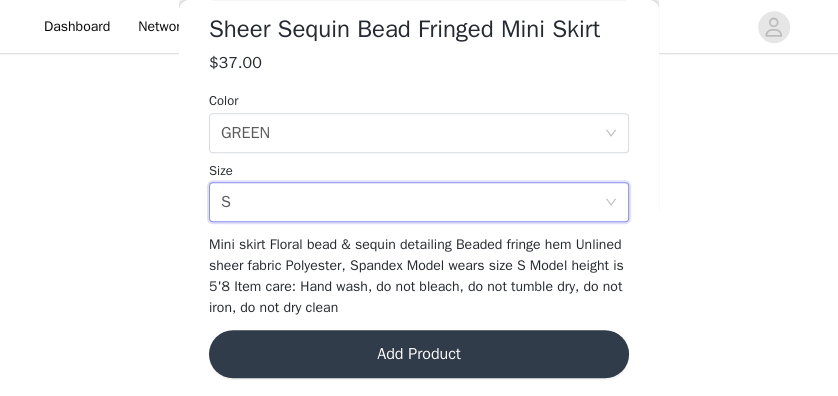 scroll, scrollTop: 556, scrollLeft: 0, axis: vertical 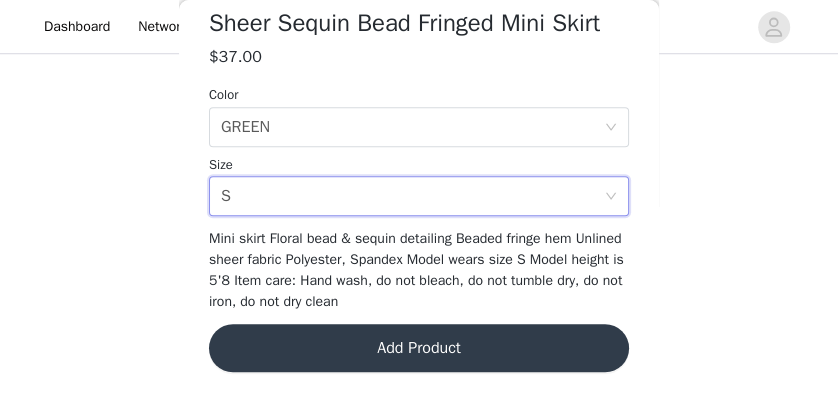 click on "Add Product" at bounding box center [419, 348] 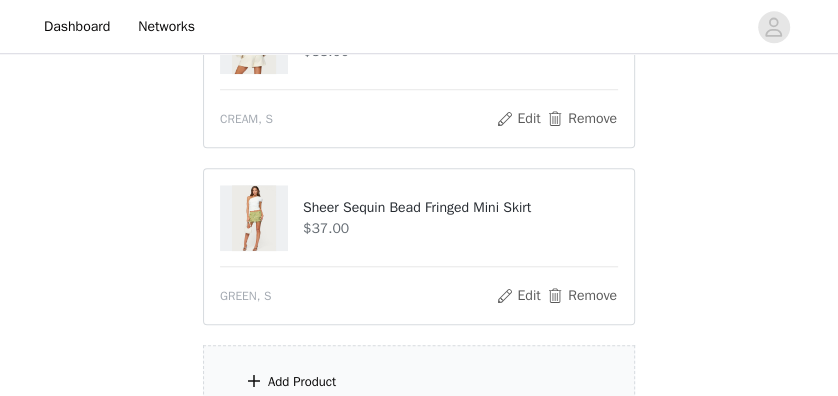 click on "Add Product" at bounding box center [419, 382] 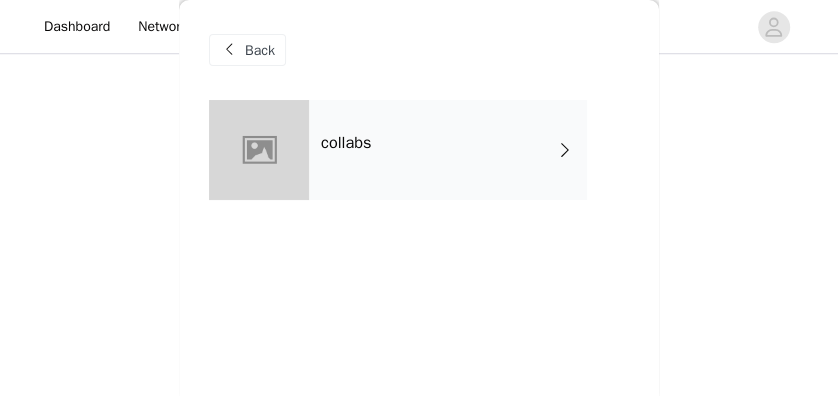 click on "collabs" at bounding box center [448, 150] 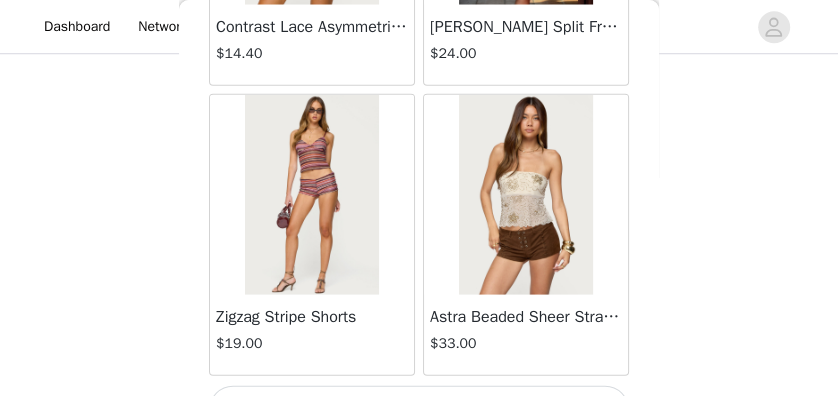 scroll, scrollTop: 2661, scrollLeft: 0, axis: vertical 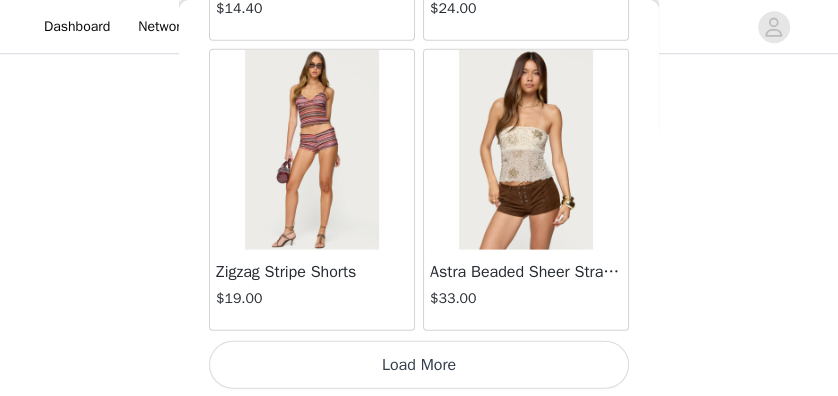 click on "Load More" at bounding box center (419, 365) 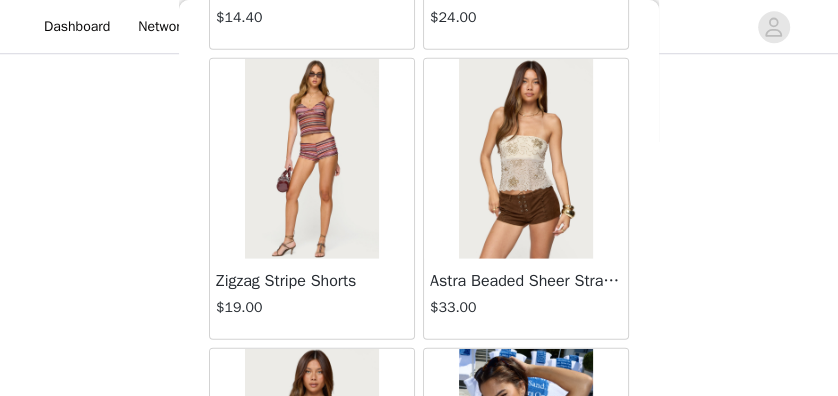 scroll, scrollTop: 2661, scrollLeft: 0, axis: vertical 